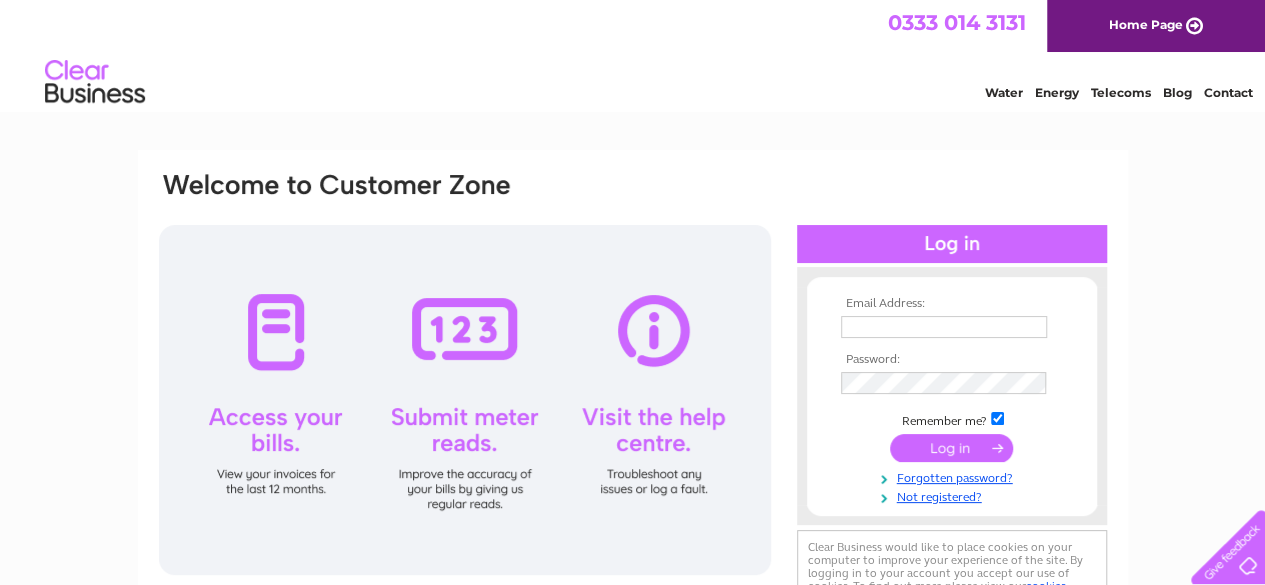 scroll, scrollTop: 0, scrollLeft: 0, axis: both 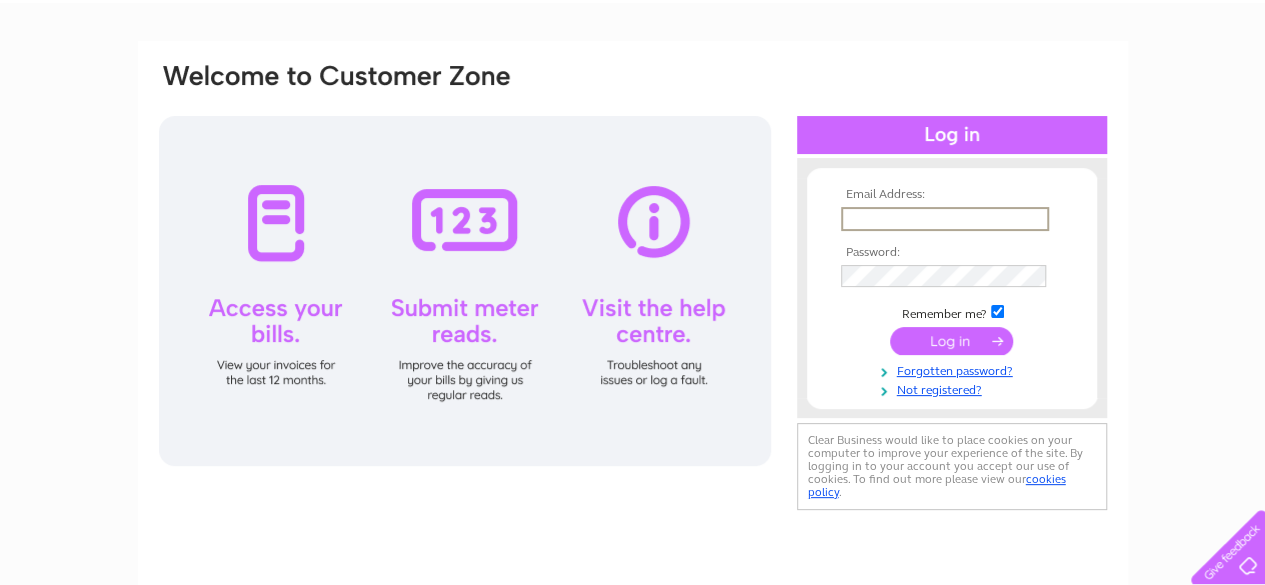 click at bounding box center (945, 219) 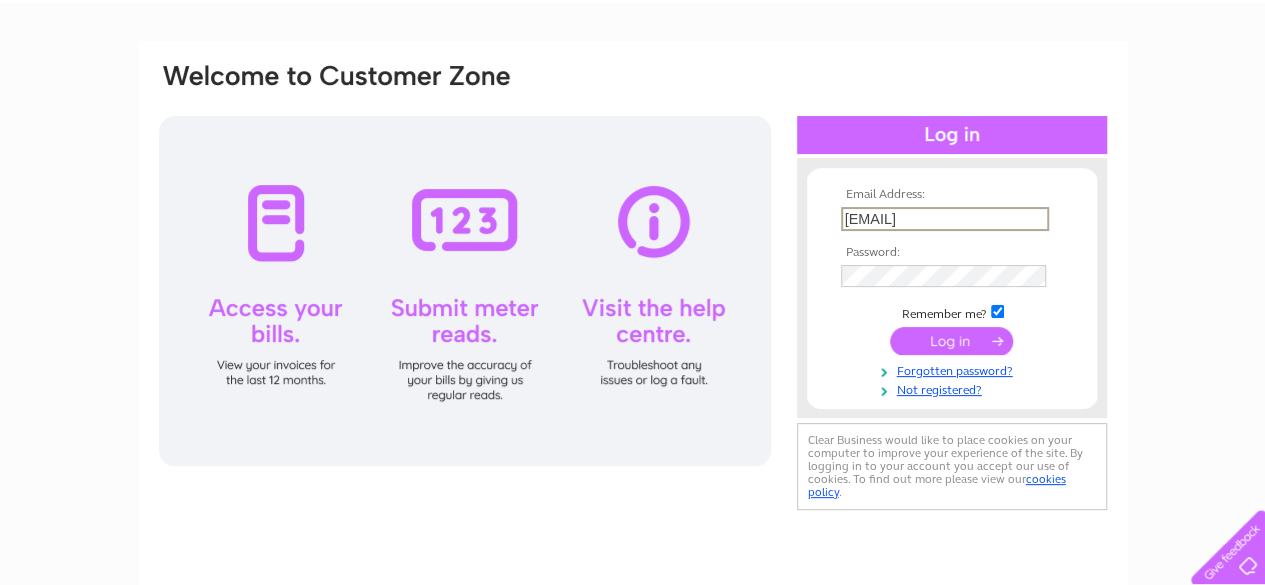 type on "caleycornershop@aol.com" 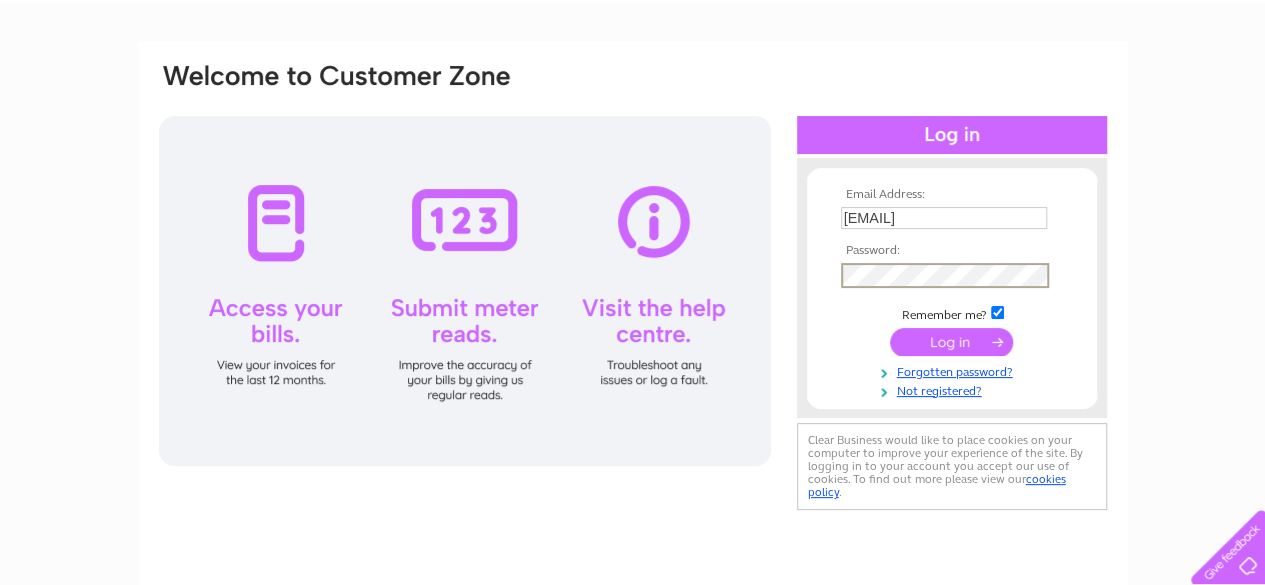click at bounding box center (951, 342) 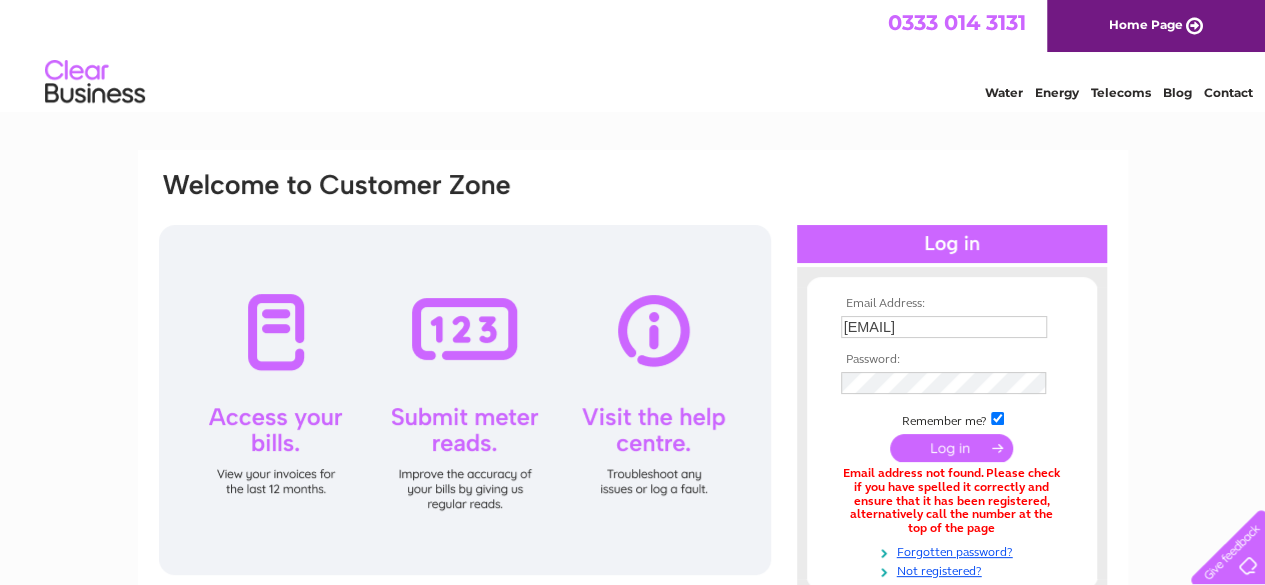 scroll, scrollTop: 0, scrollLeft: 0, axis: both 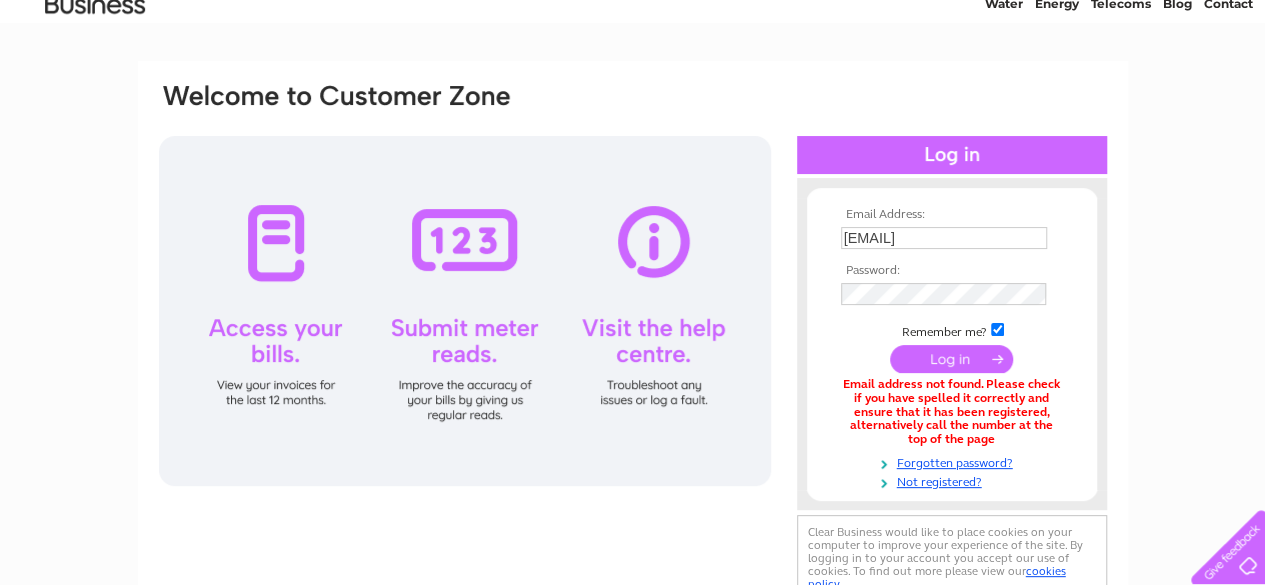 click at bounding box center [951, 359] 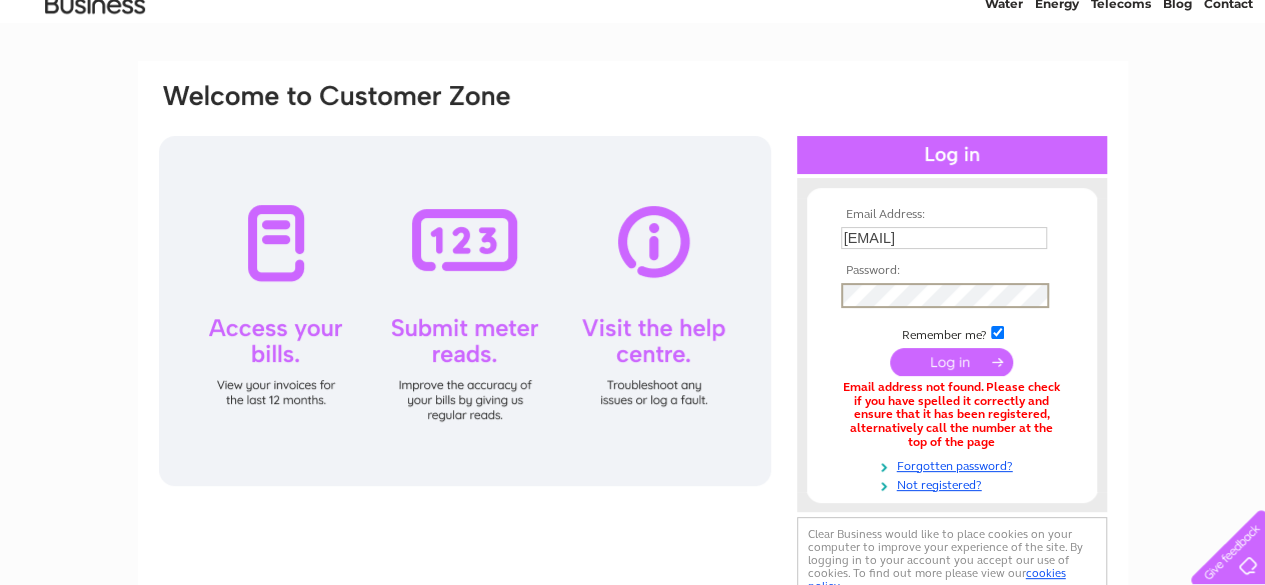click at bounding box center (951, 362) 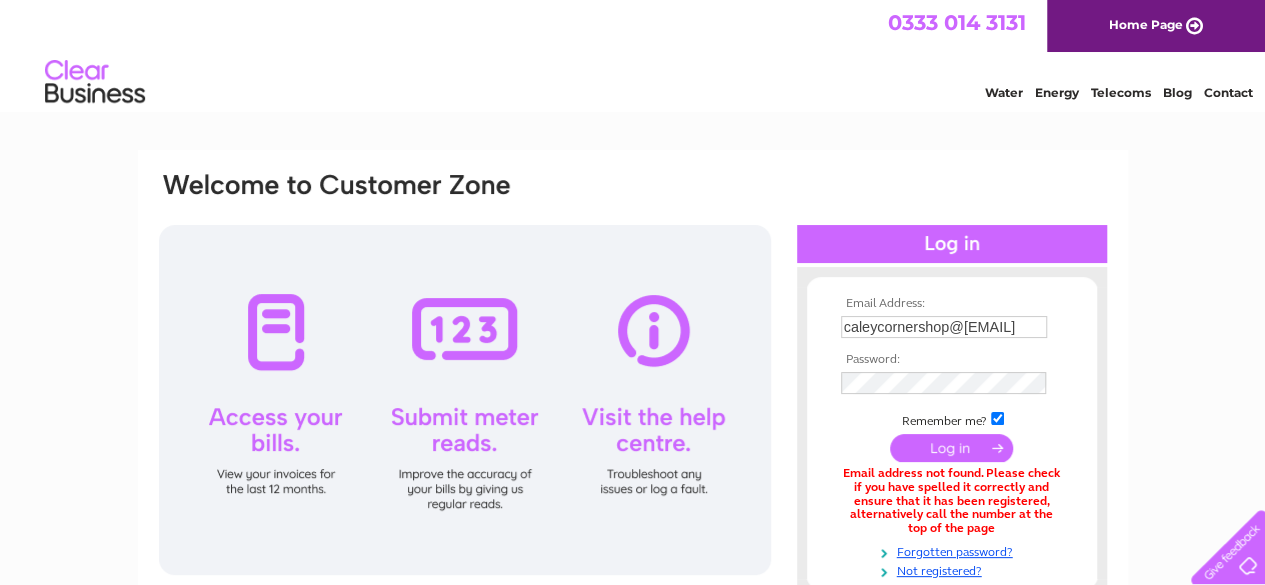scroll, scrollTop: 0, scrollLeft: 0, axis: both 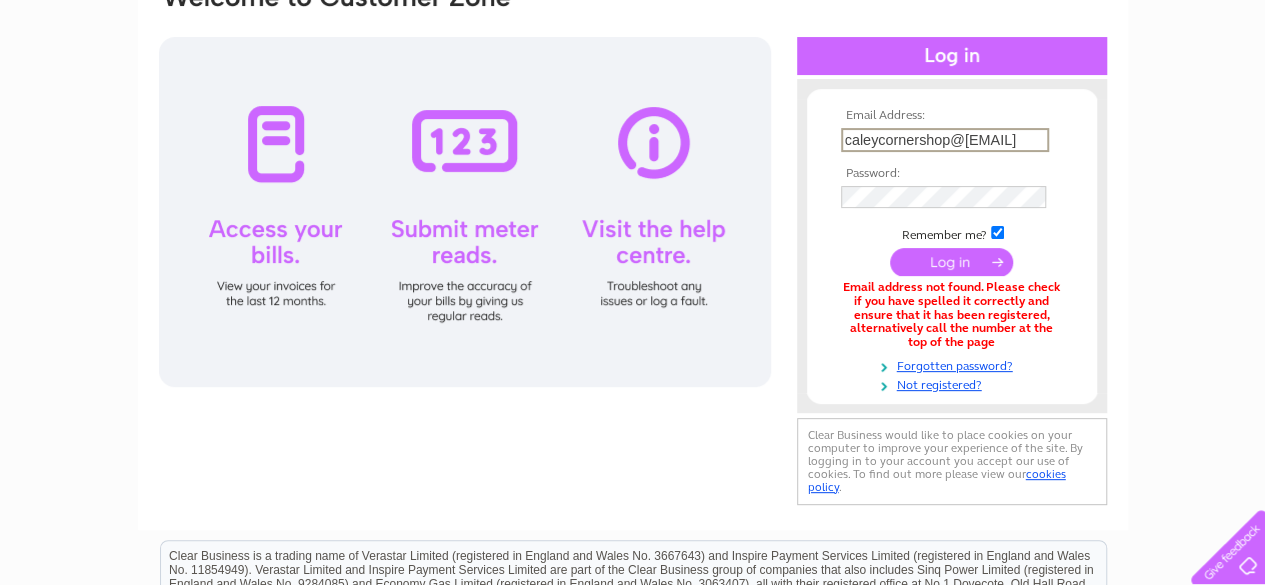 drag, startPoint x: 1018, startPoint y: 147, endPoint x: 656, endPoint y: 138, distance: 362.11185 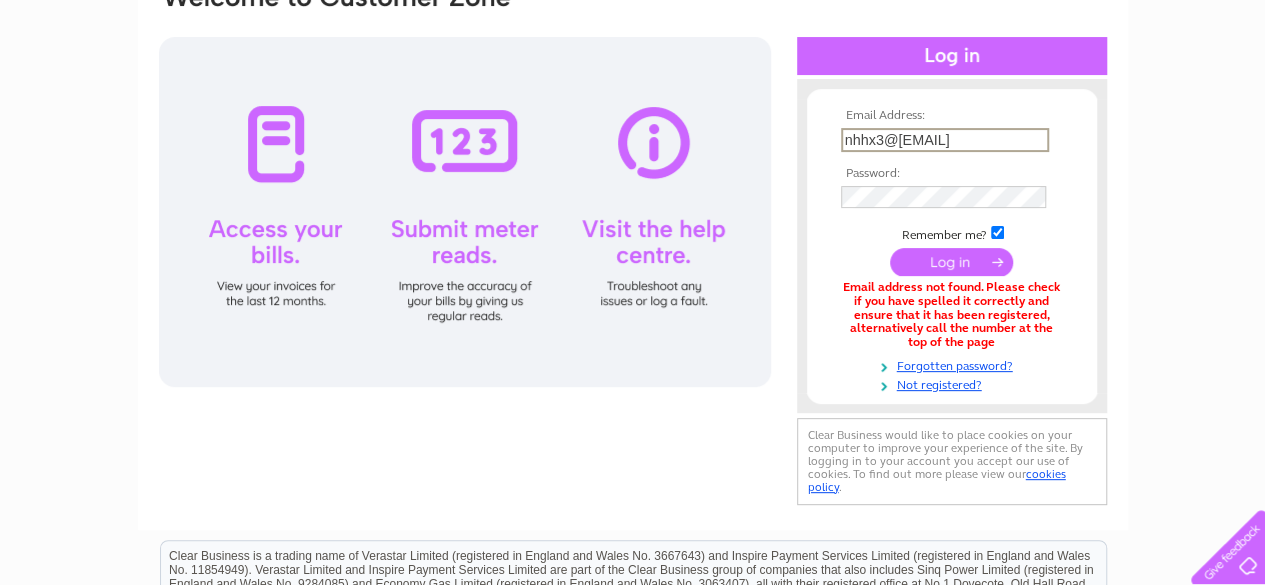 type on "nhhx3@aol.com" 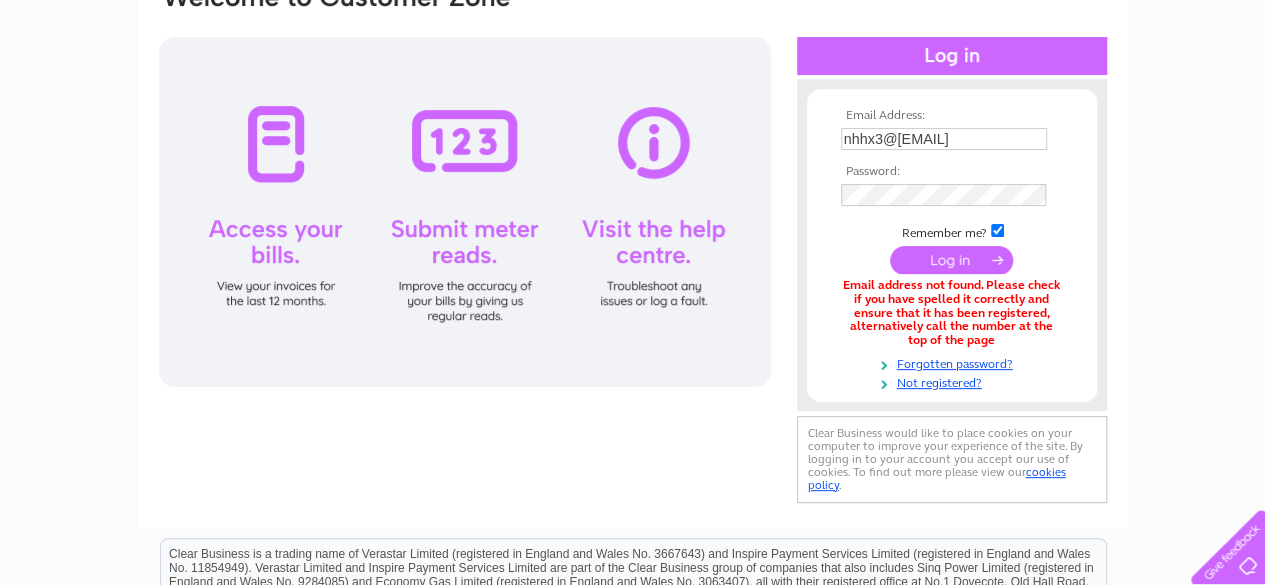 click at bounding box center (951, 260) 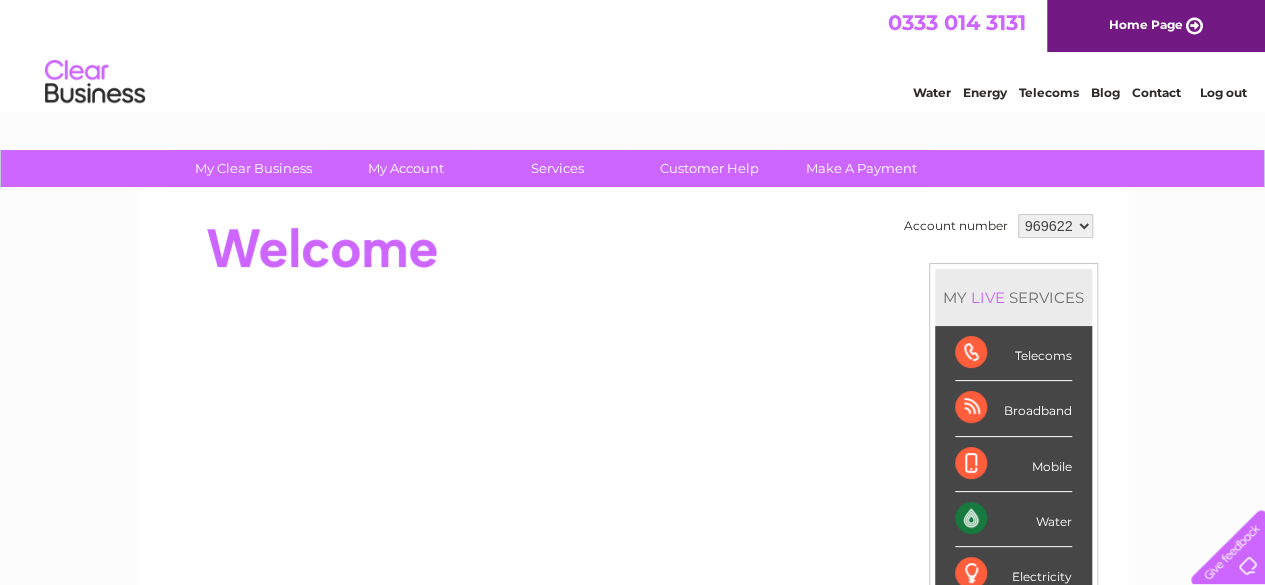 scroll, scrollTop: 0, scrollLeft: 0, axis: both 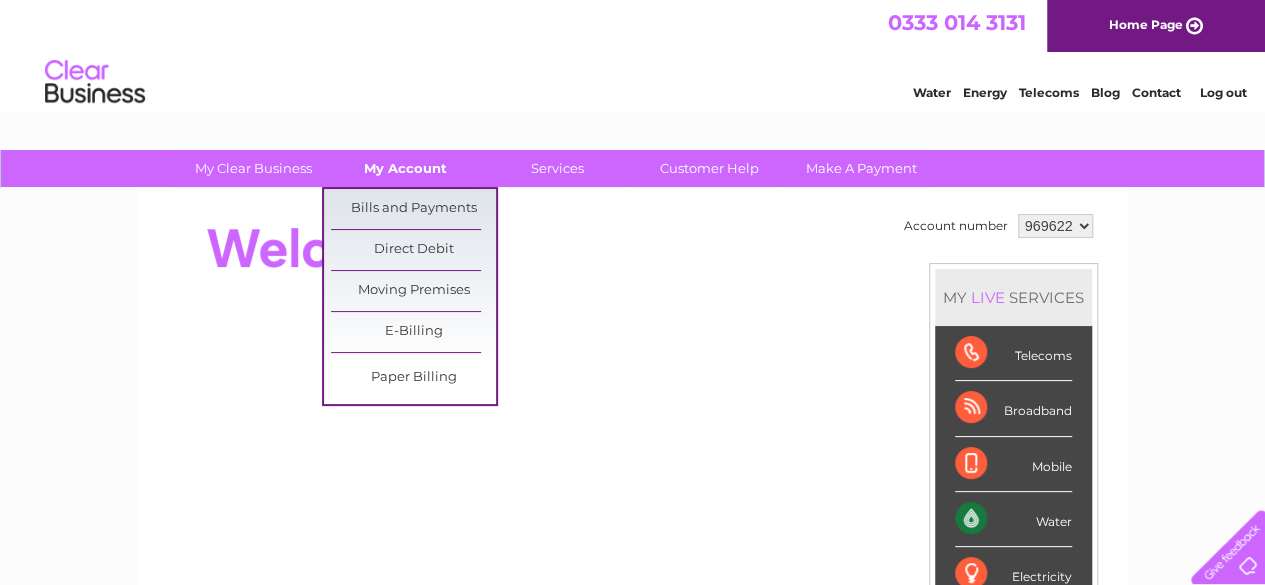 click on "My Account" at bounding box center [405, 168] 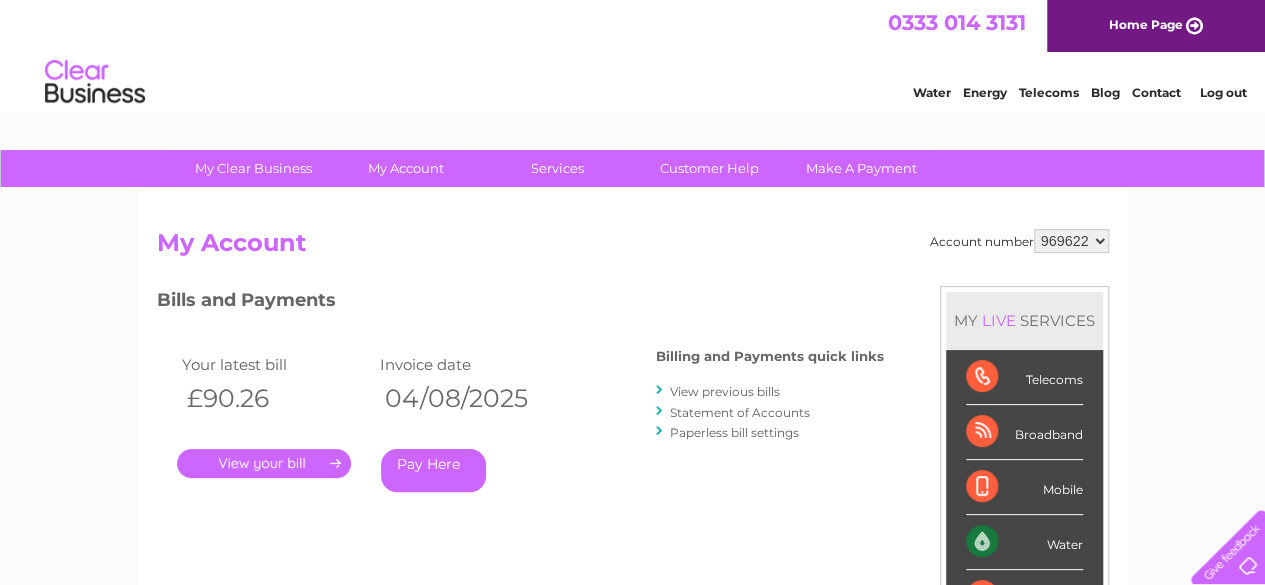 scroll, scrollTop: 0, scrollLeft: 0, axis: both 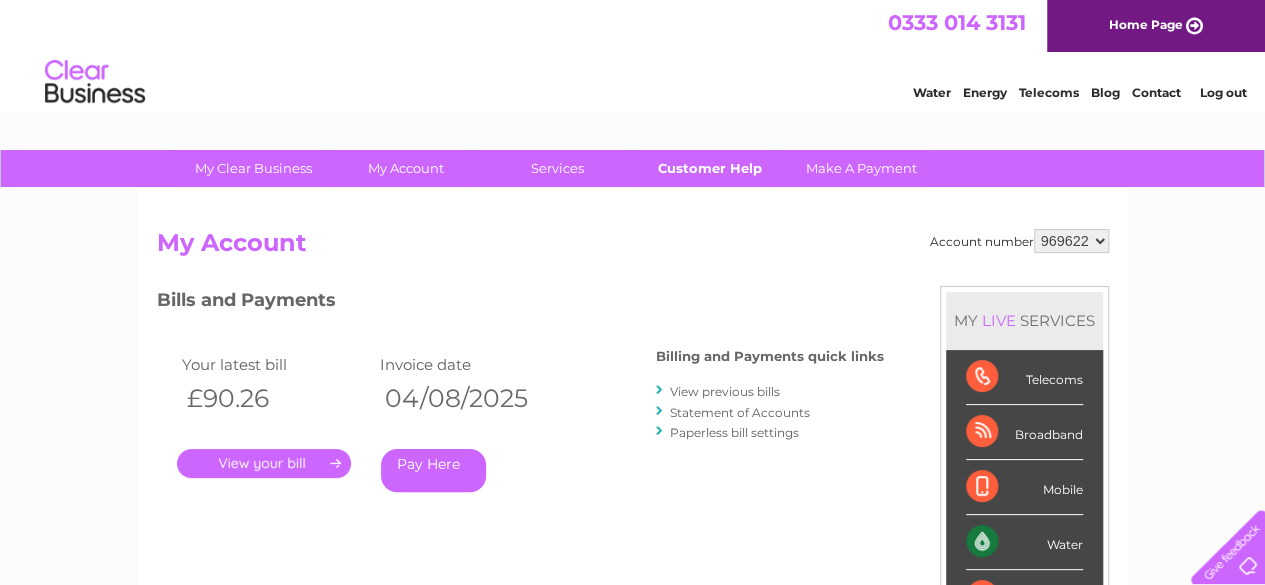 click on "Customer Help" at bounding box center [709, 168] 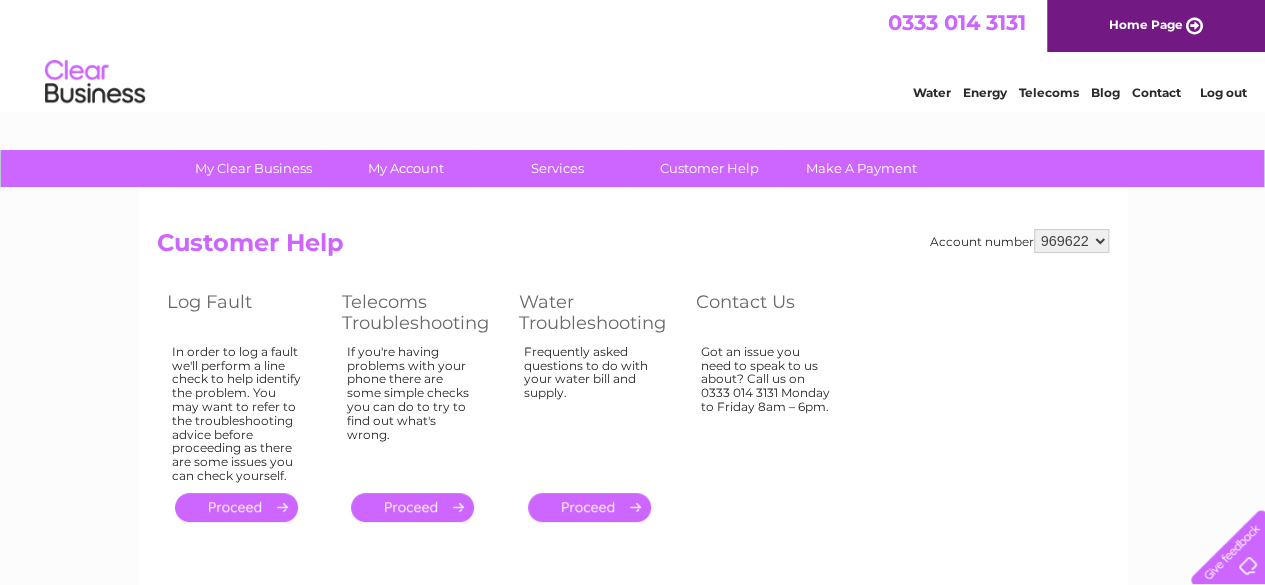 scroll, scrollTop: 0, scrollLeft: 0, axis: both 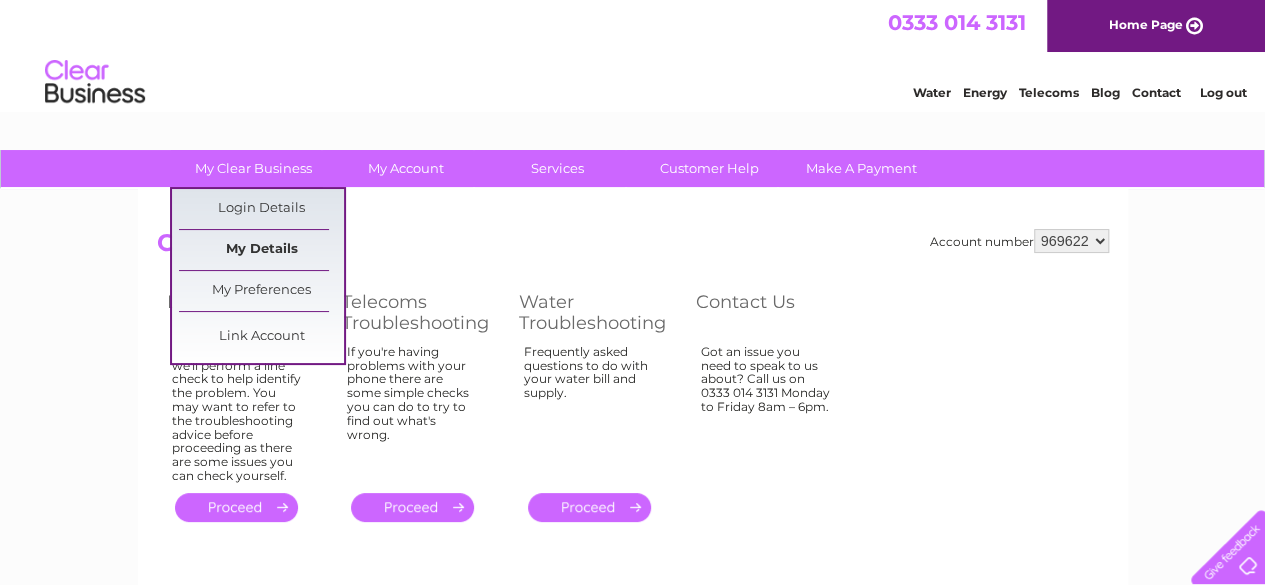 click on "My Details" at bounding box center (261, 250) 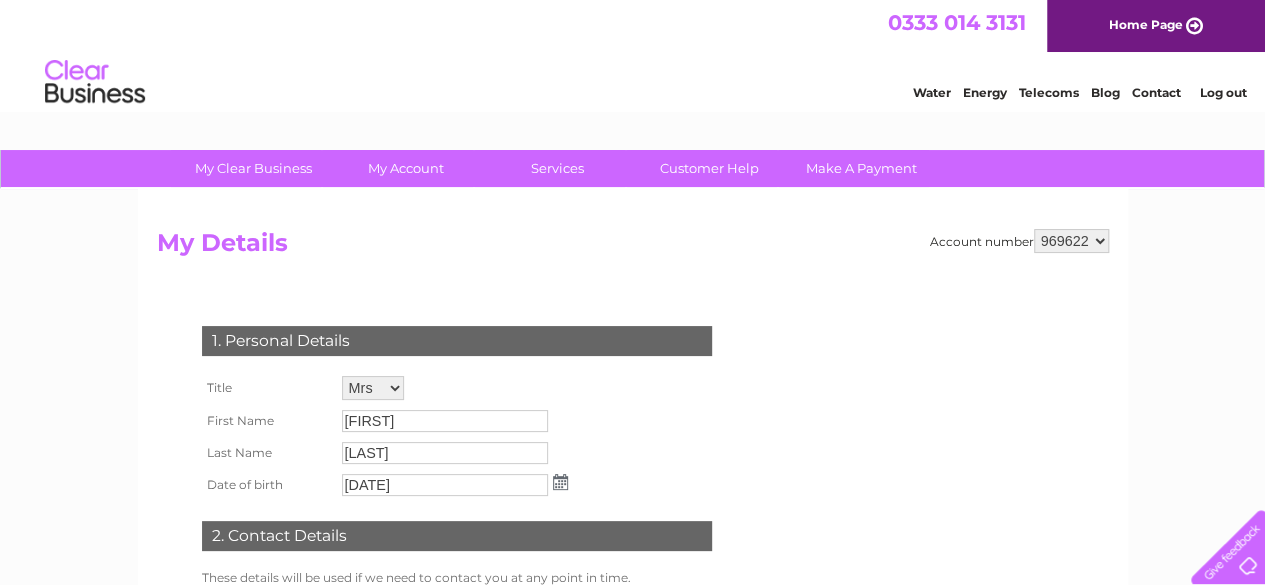 scroll, scrollTop: 0, scrollLeft: 0, axis: both 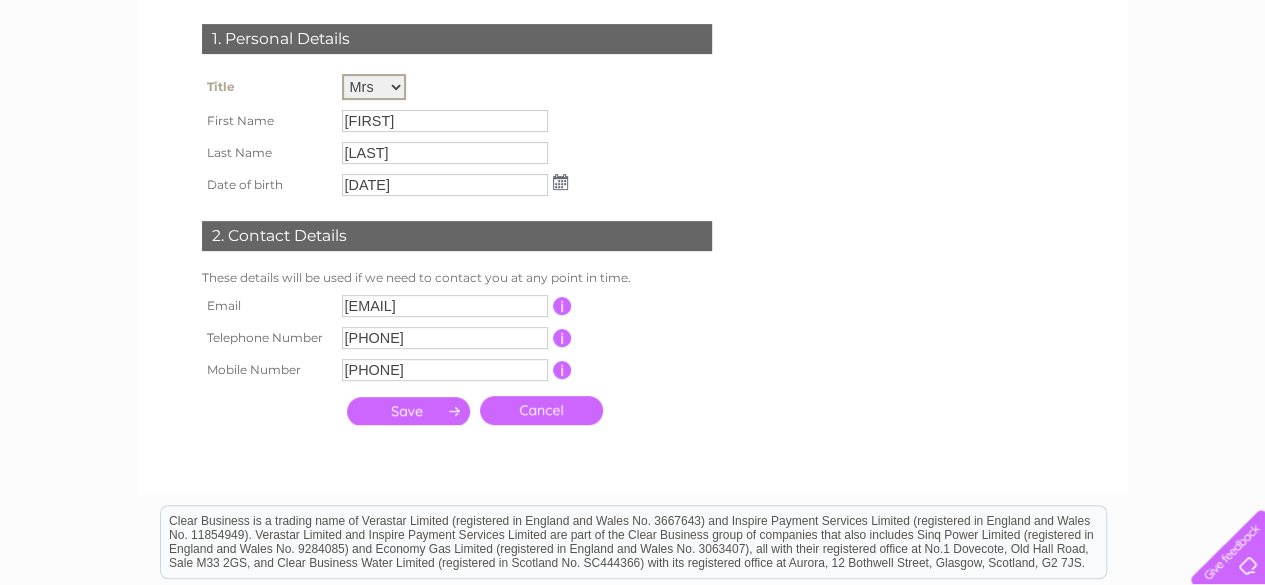 click on "Mr
Mrs
Ms
Miss
Dr
Rev
Prof
Other" at bounding box center (374, 87) 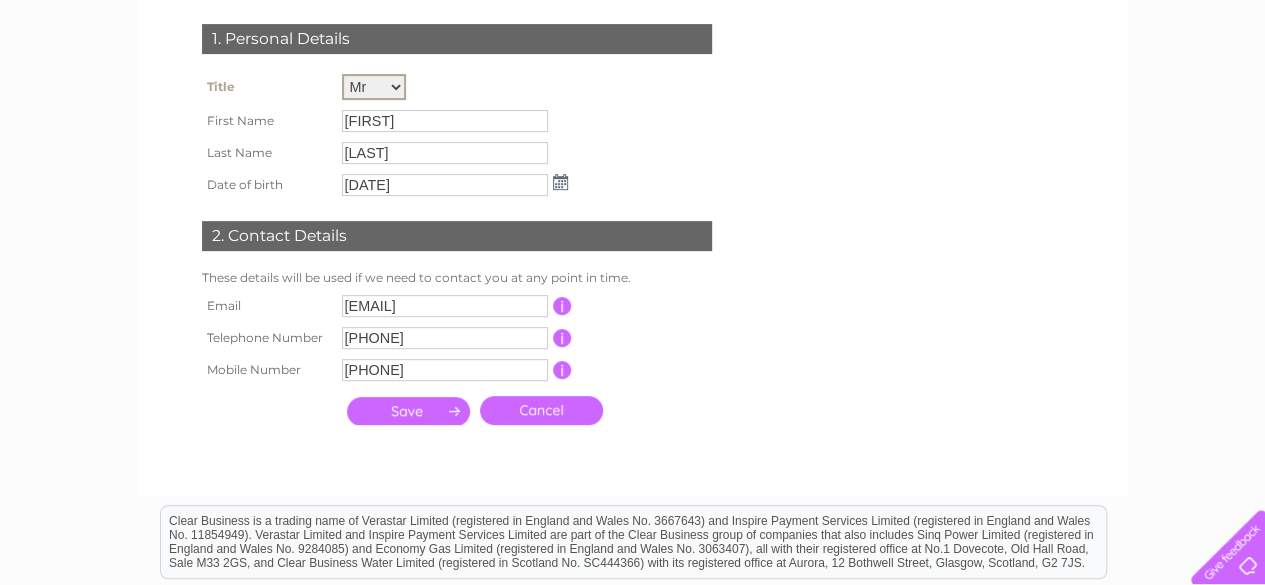 click on "Mr
Mrs
Ms
Miss
Dr
Rev
Prof
Other" at bounding box center [374, 87] 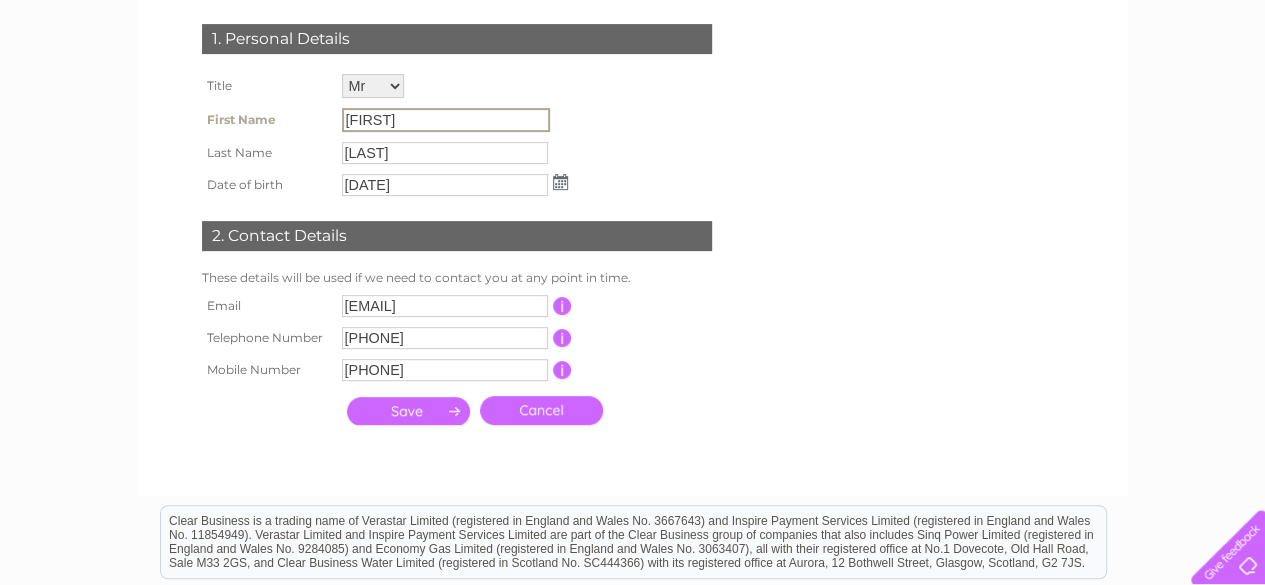 drag, startPoint x: 396, startPoint y: 125, endPoint x: 326, endPoint y: 125, distance: 70 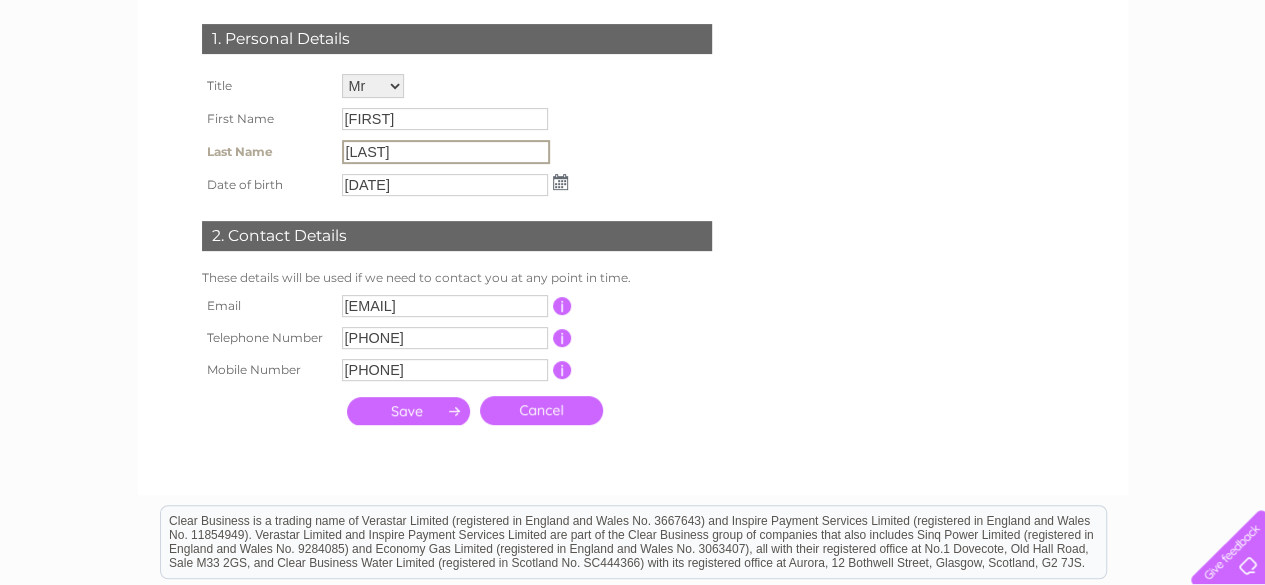 click on "Gray" at bounding box center (446, 152) 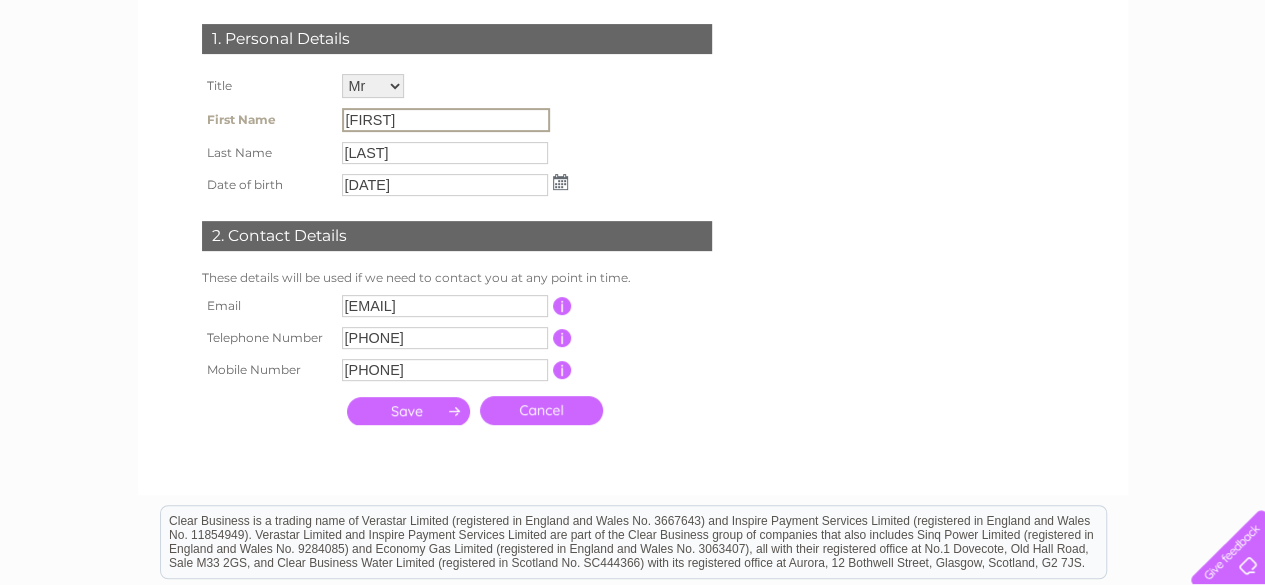 click on "Natalie" at bounding box center [446, 120] 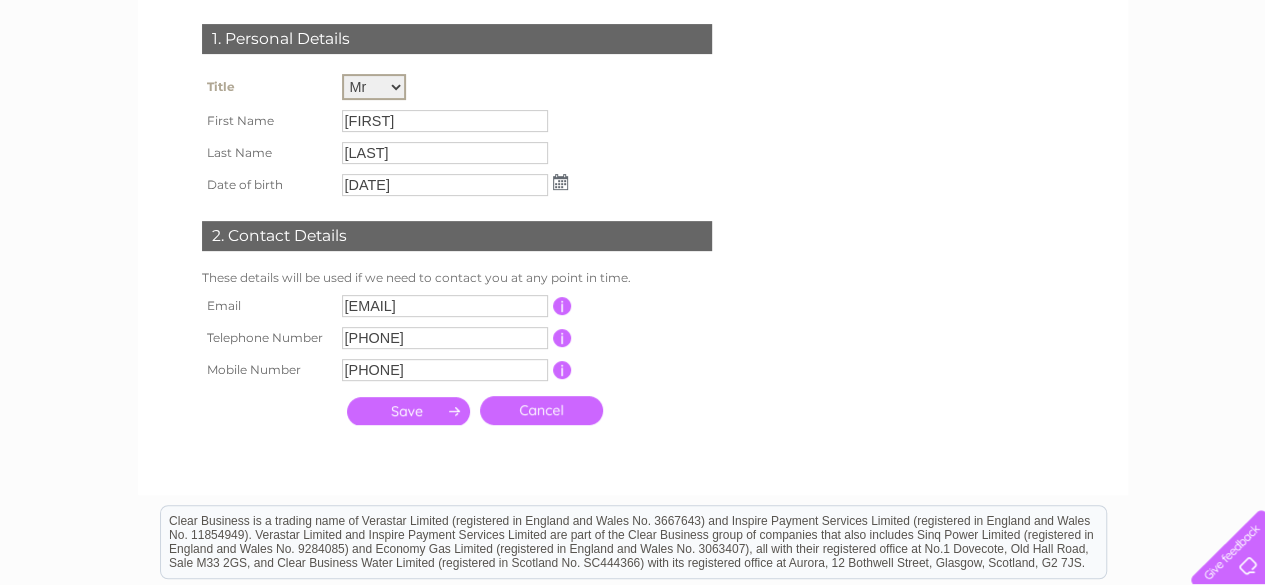 click on "Mr
Mrs
Ms
Miss
Dr
Rev
Prof
Other" at bounding box center [374, 87] 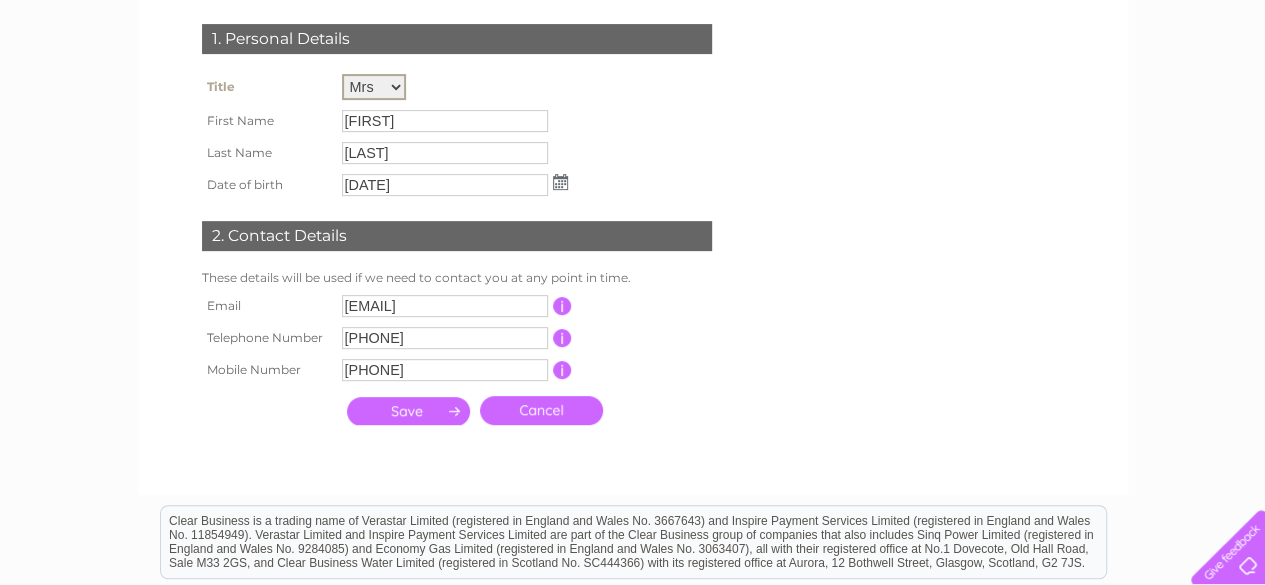 click on "Date of birth" at bounding box center (267, 185) 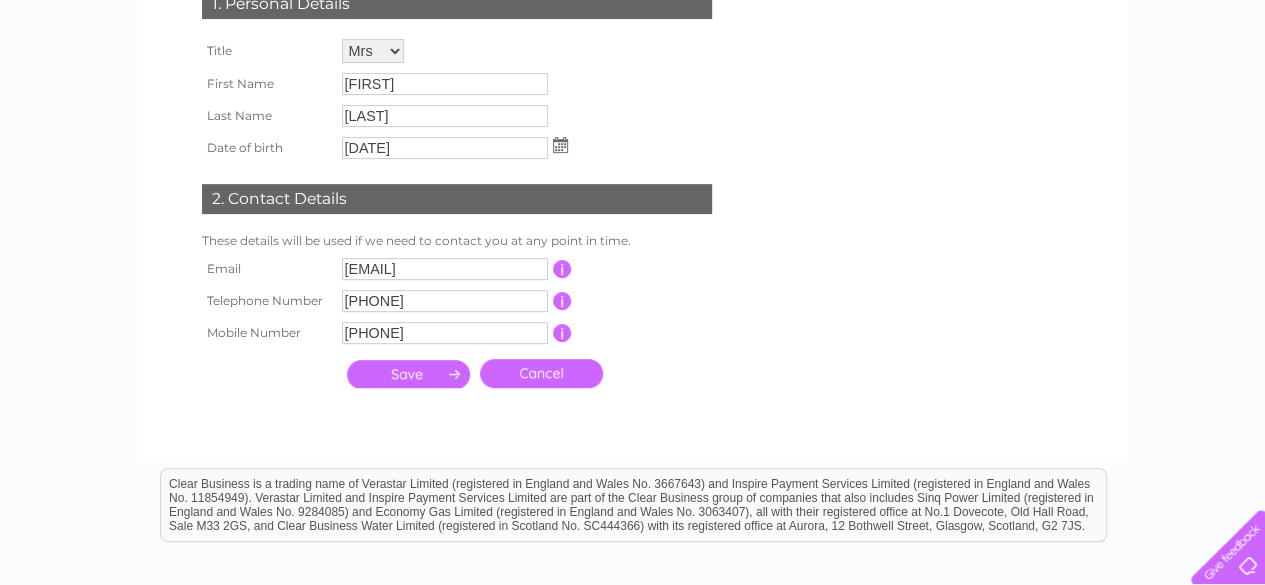 scroll, scrollTop: 342, scrollLeft: 0, axis: vertical 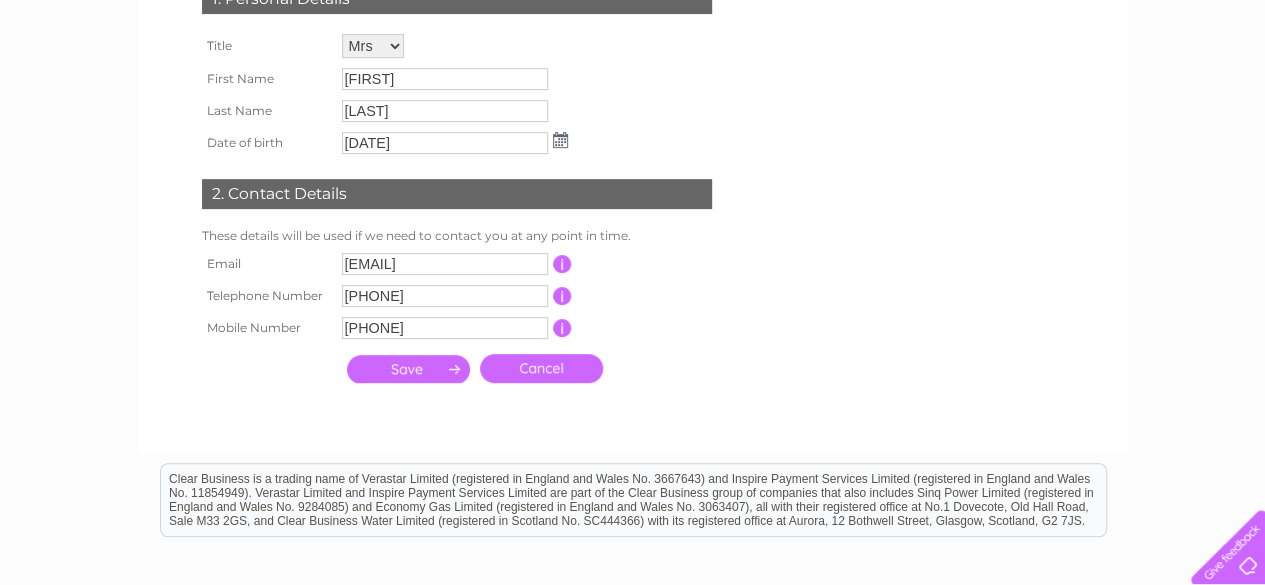 click on "Cancel" at bounding box center [541, 368] 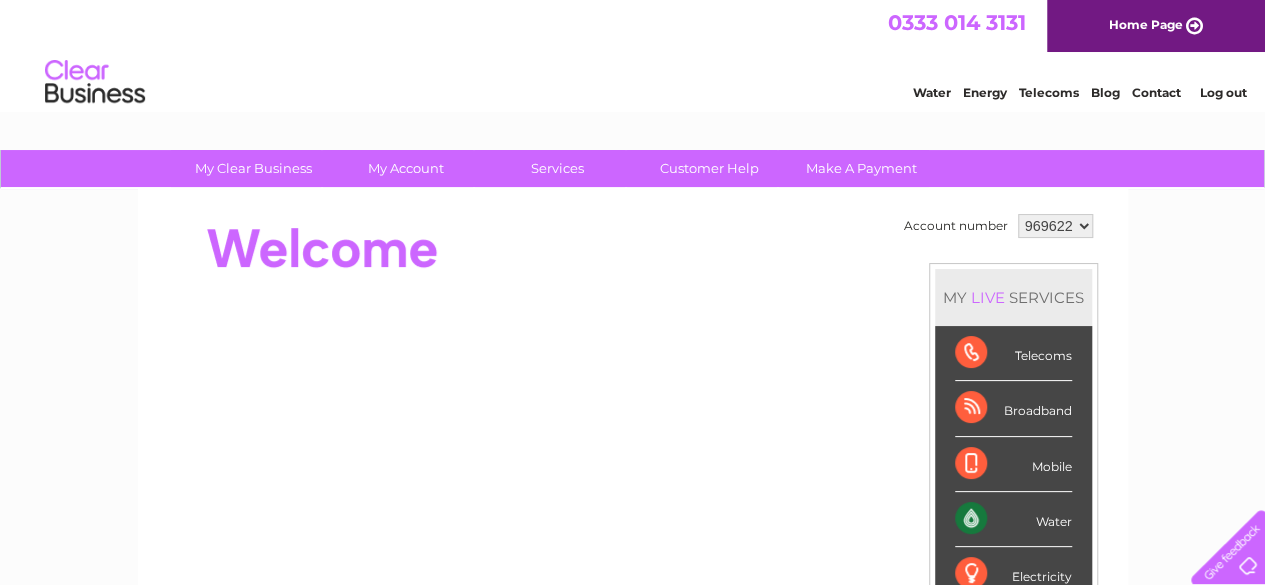 scroll, scrollTop: 0, scrollLeft: 0, axis: both 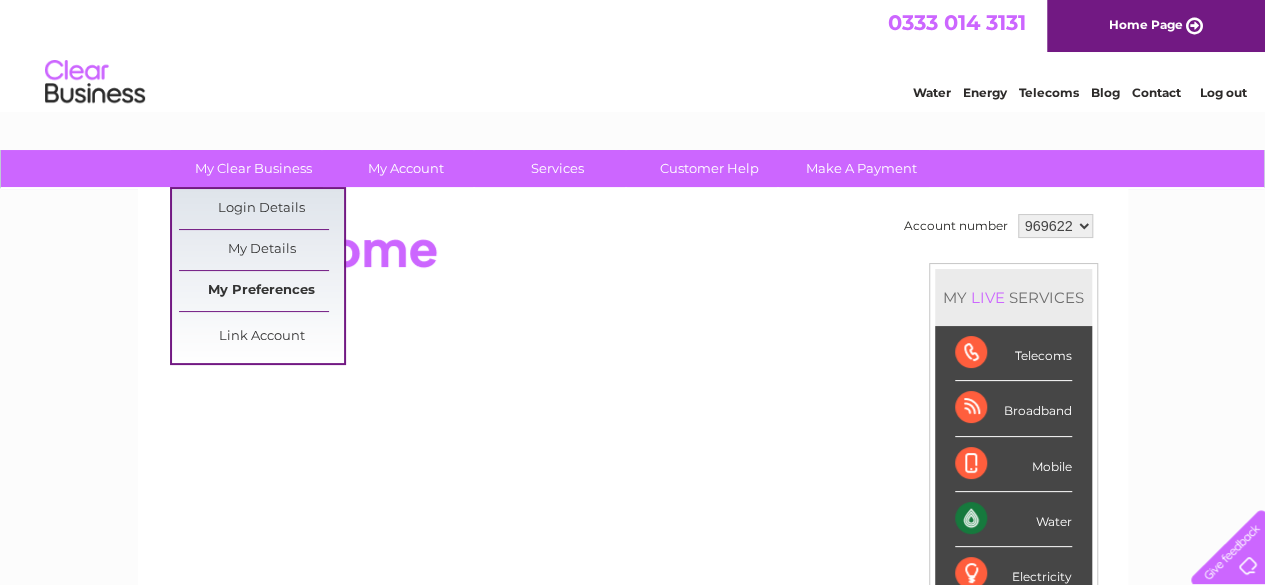 click on "My Preferences" at bounding box center [261, 291] 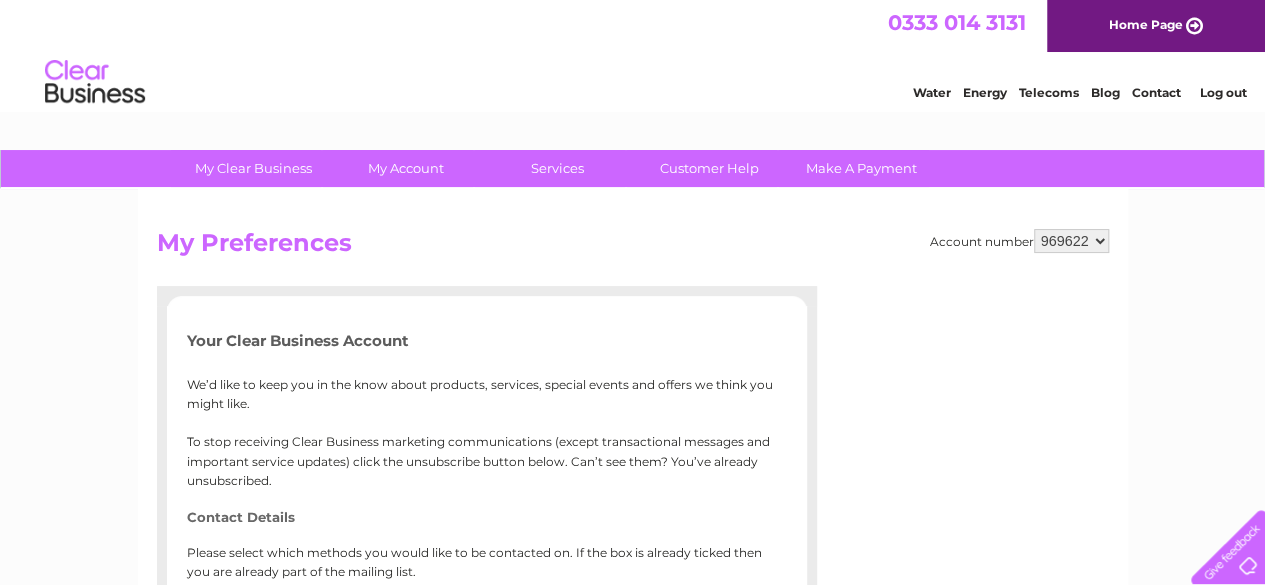 scroll, scrollTop: 0, scrollLeft: 0, axis: both 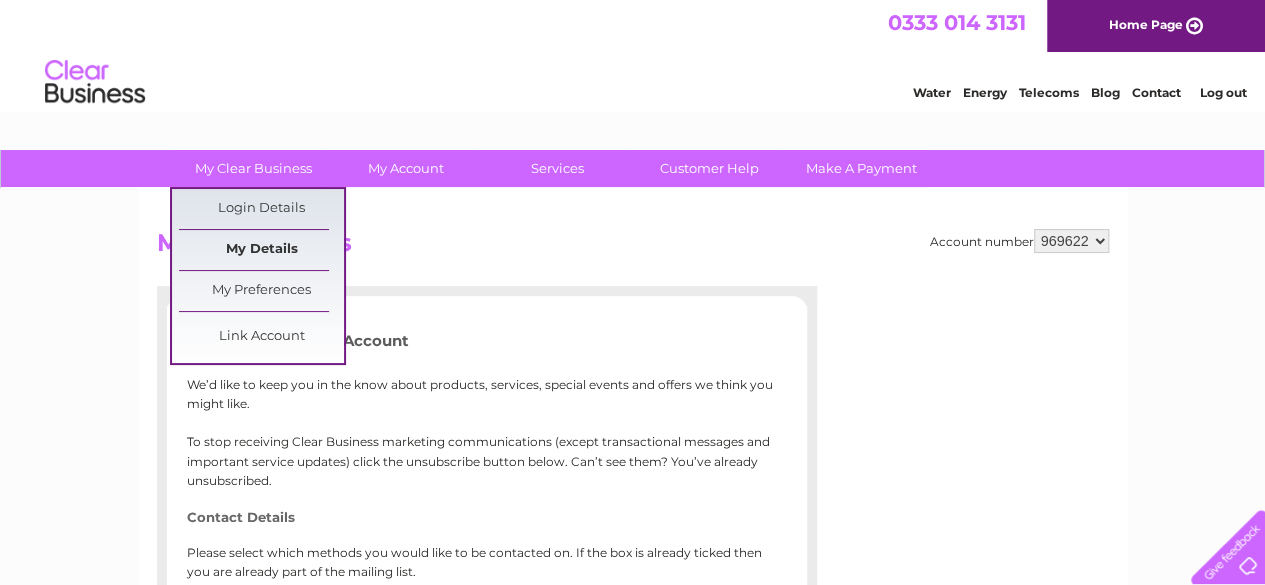 click on "My Details" at bounding box center [261, 250] 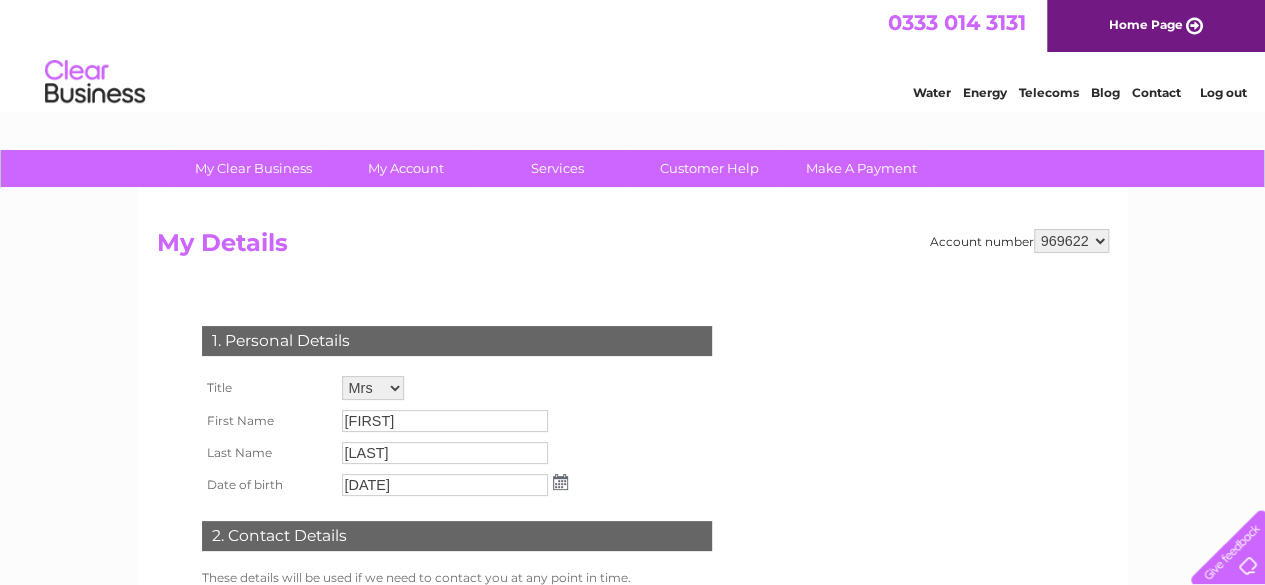scroll, scrollTop: 0, scrollLeft: 0, axis: both 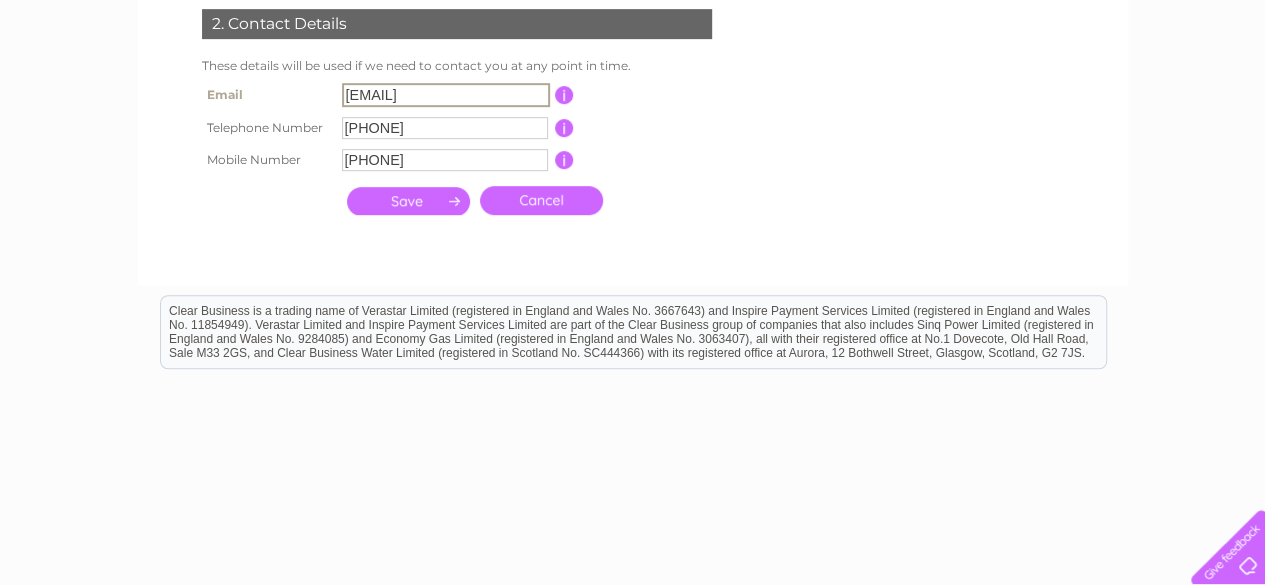 click on "caleycornershop@aol.com" at bounding box center (446, 95) 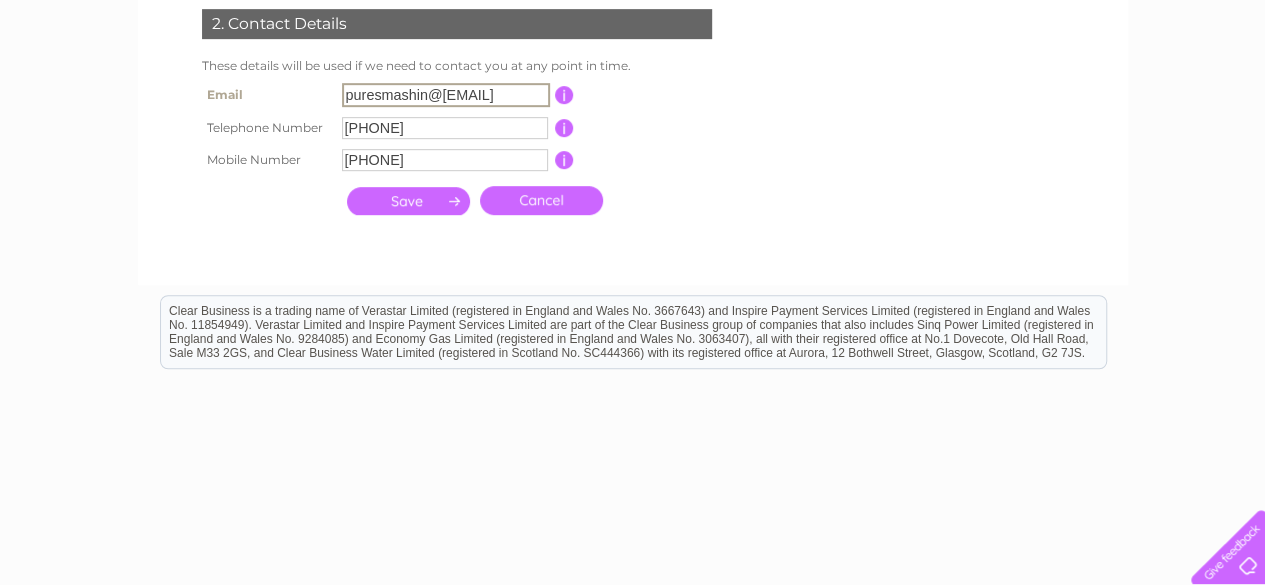 type on "puresmashin@gmail.com" 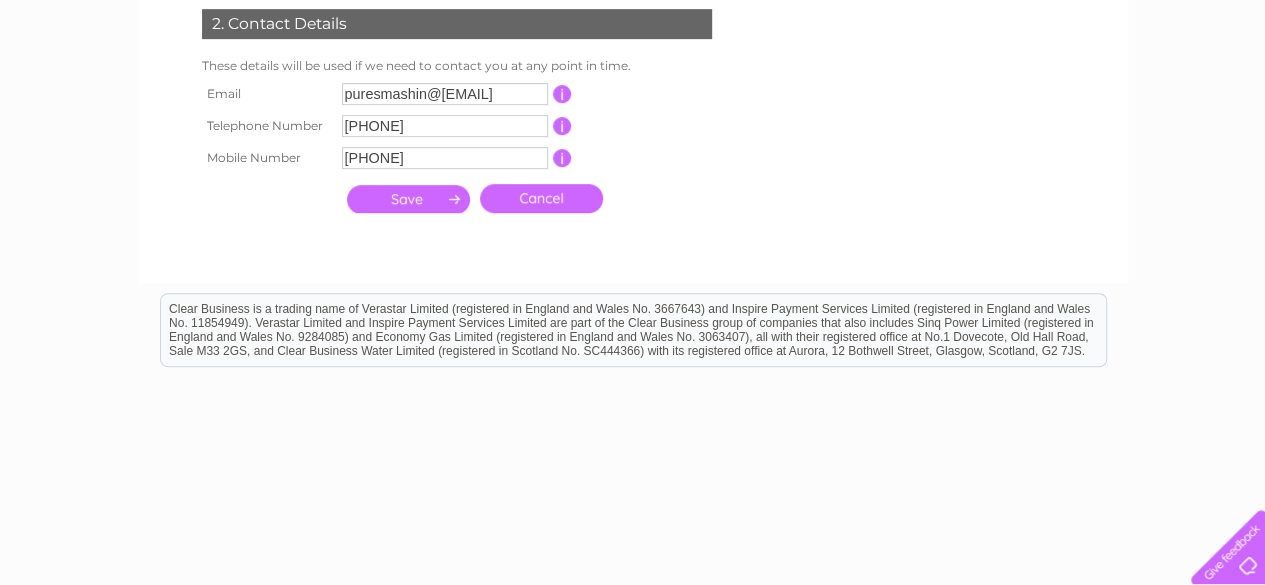 click at bounding box center (408, 199) 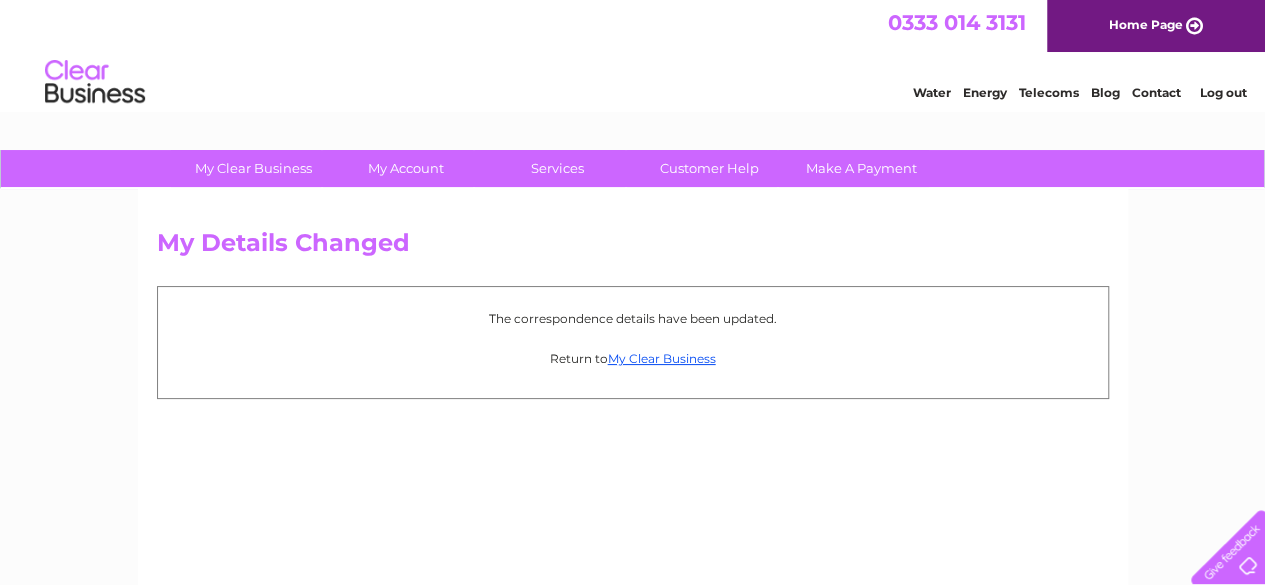 scroll, scrollTop: 0, scrollLeft: 0, axis: both 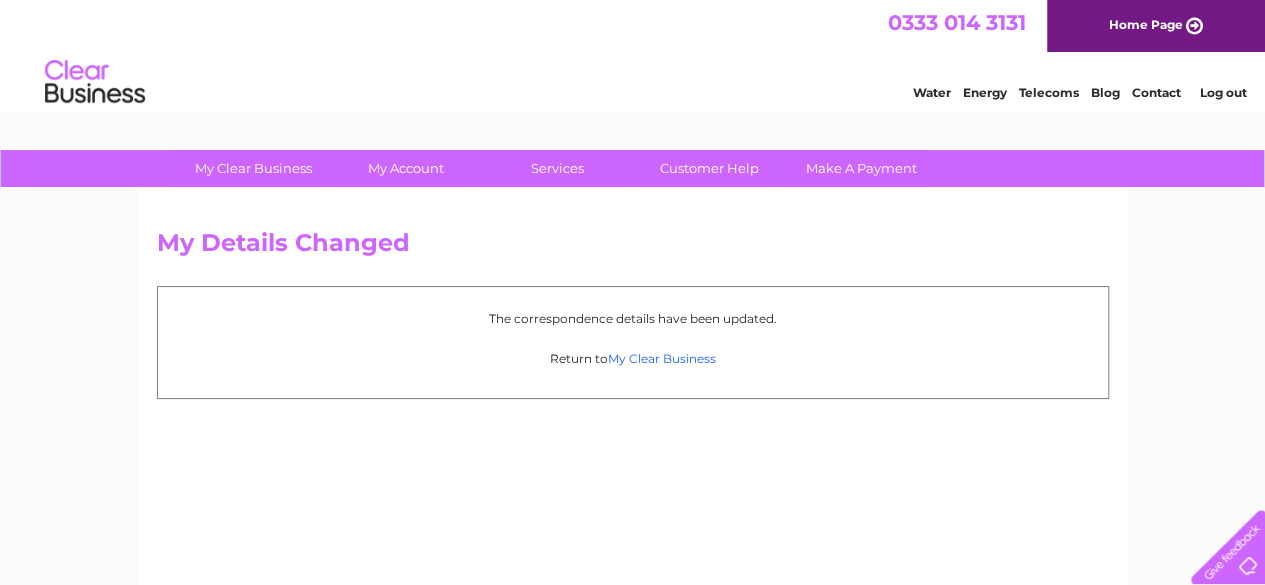 click on "My Clear Business" at bounding box center [662, 358] 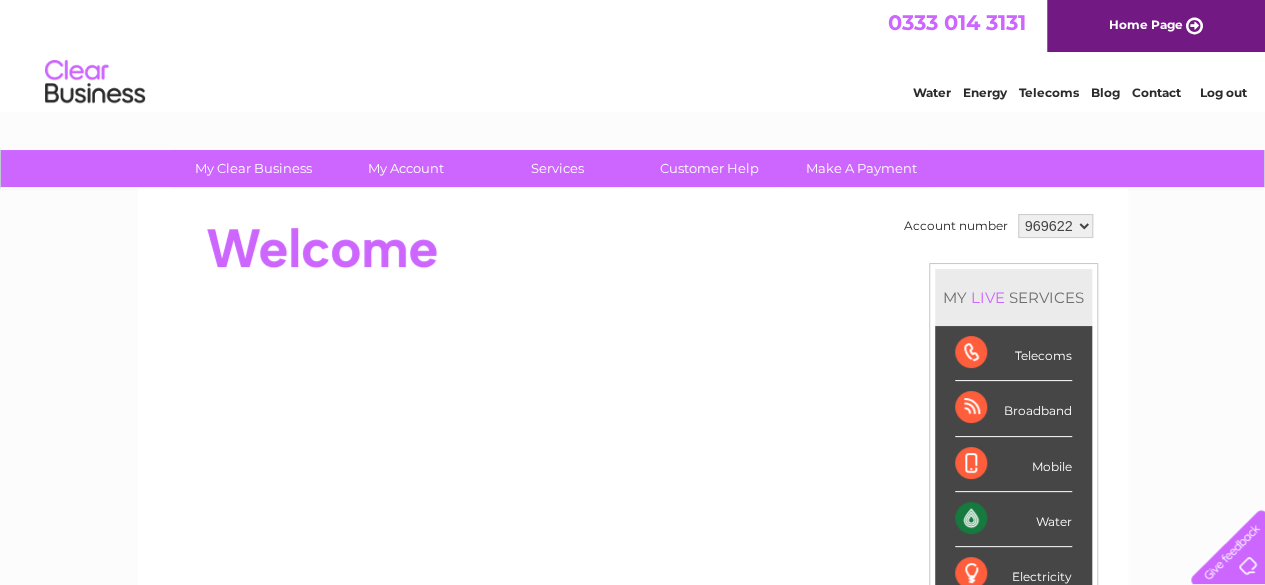 scroll, scrollTop: 0, scrollLeft: 0, axis: both 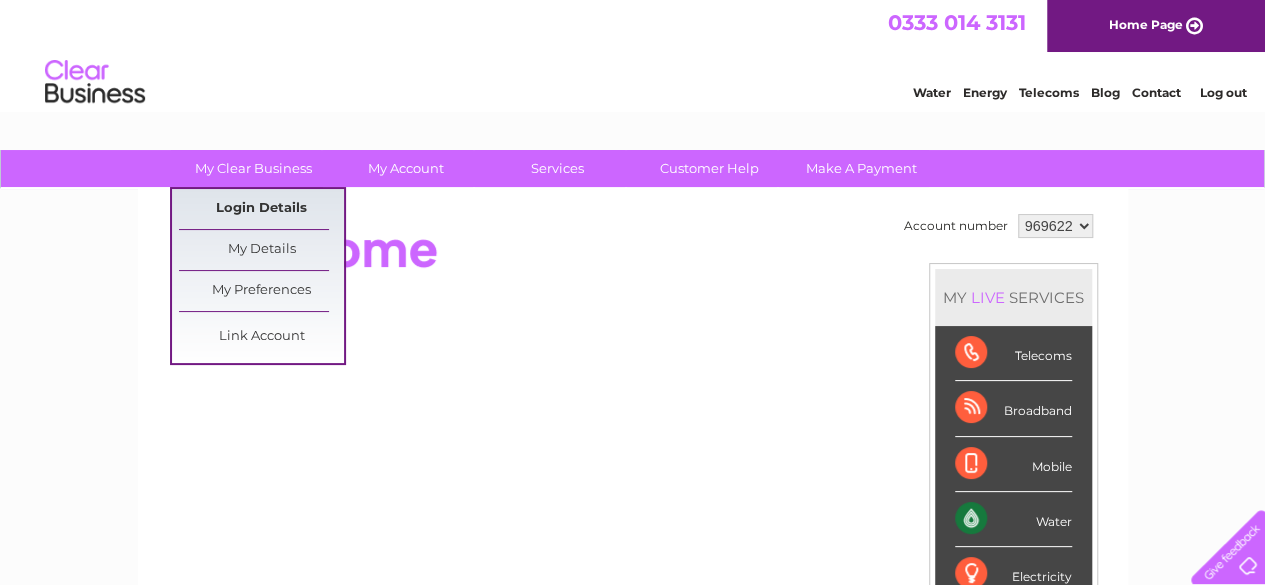 click on "Login Details" at bounding box center [261, 209] 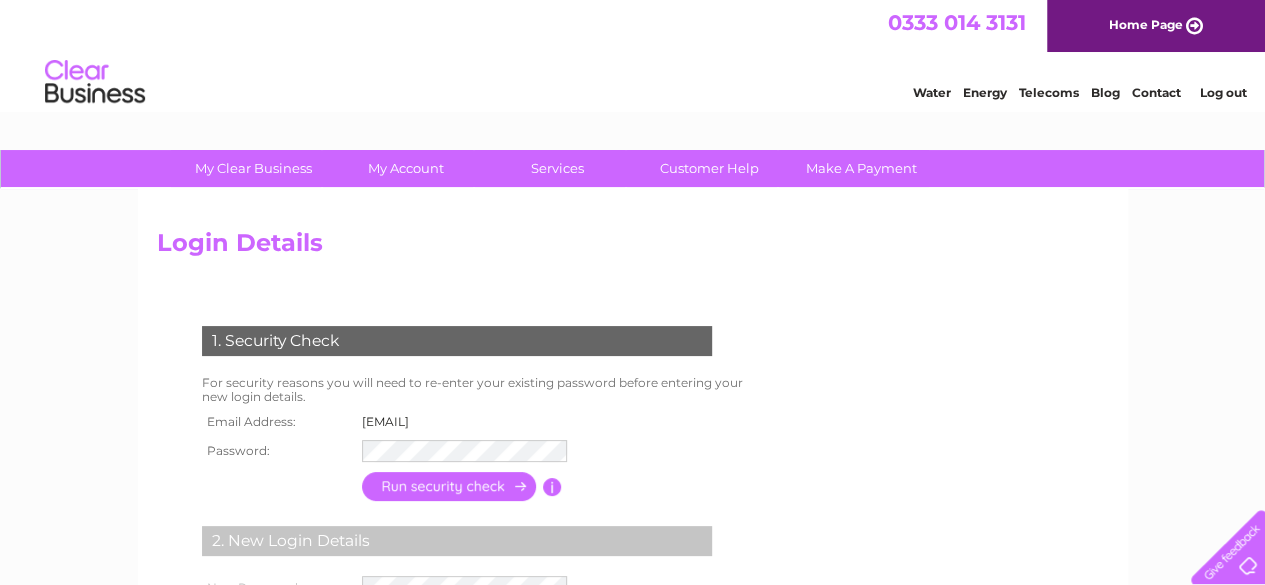 scroll, scrollTop: 0, scrollLeft: 0, axis: both 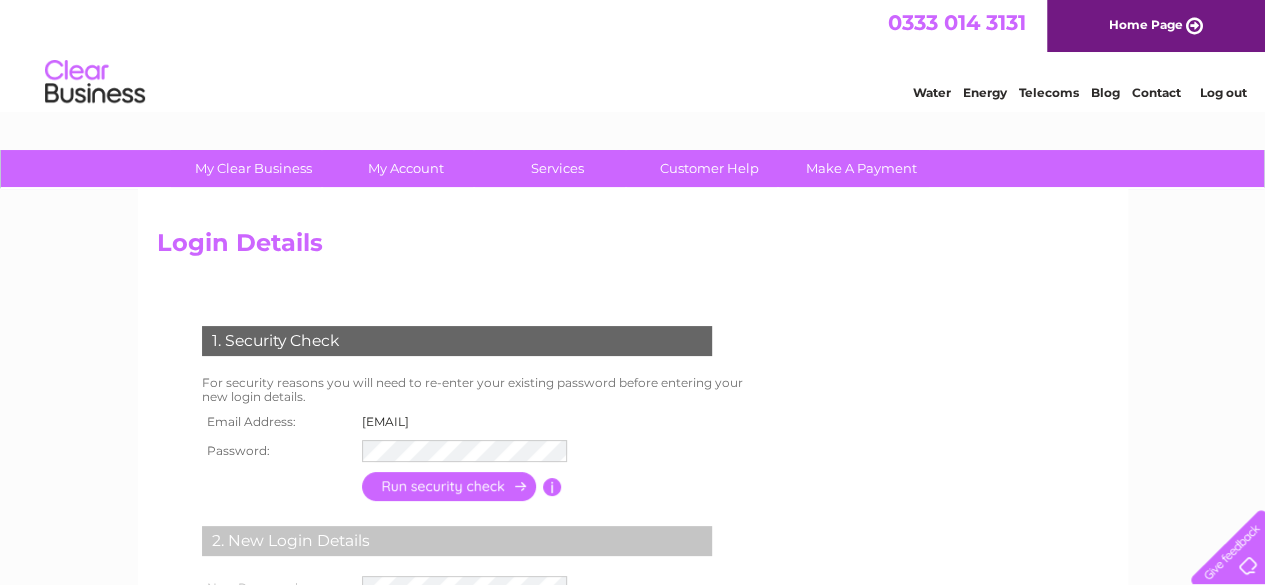 click on "1. Security Check
For security reasons you will need to re-enter your existing password before entering your new login details.
Email Address:
nhhx3@aol.com
Password:" at bounding box center (461, 527) 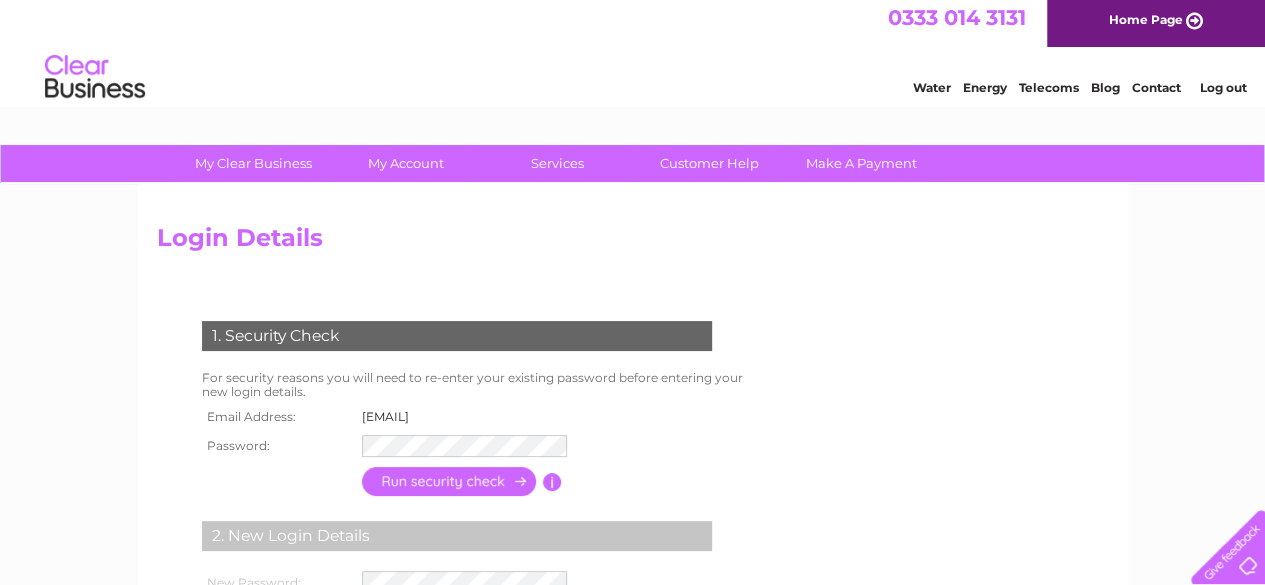 scroll, scrollTop: 0, scrollLeft: 0, axis: both 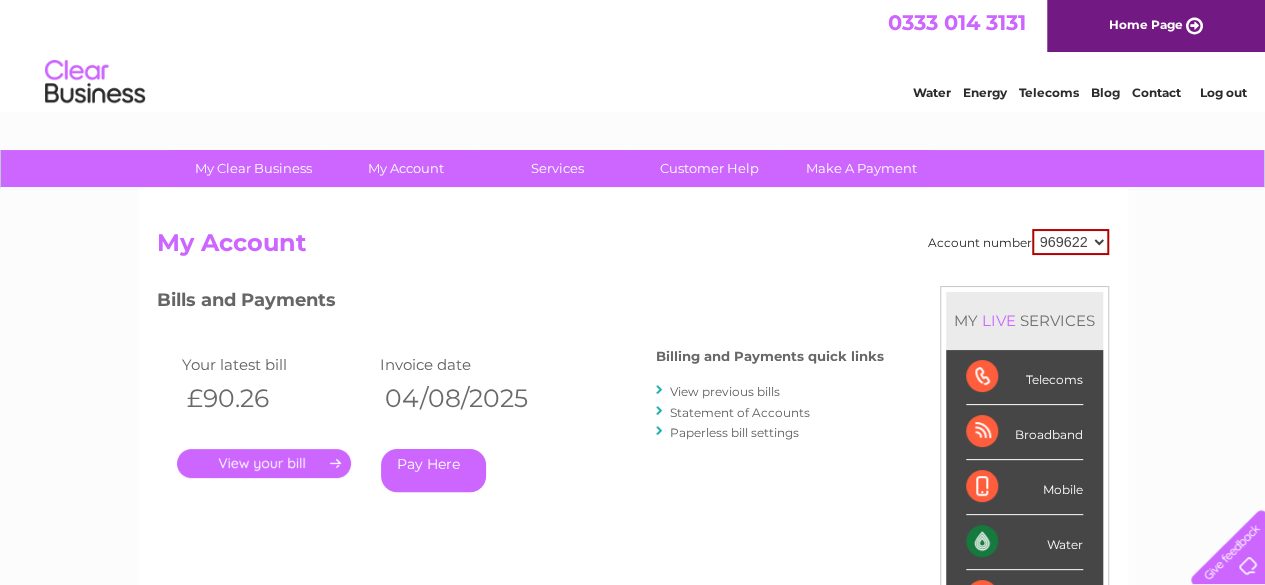 click on "Contact" at bounding box center (1156, 92) 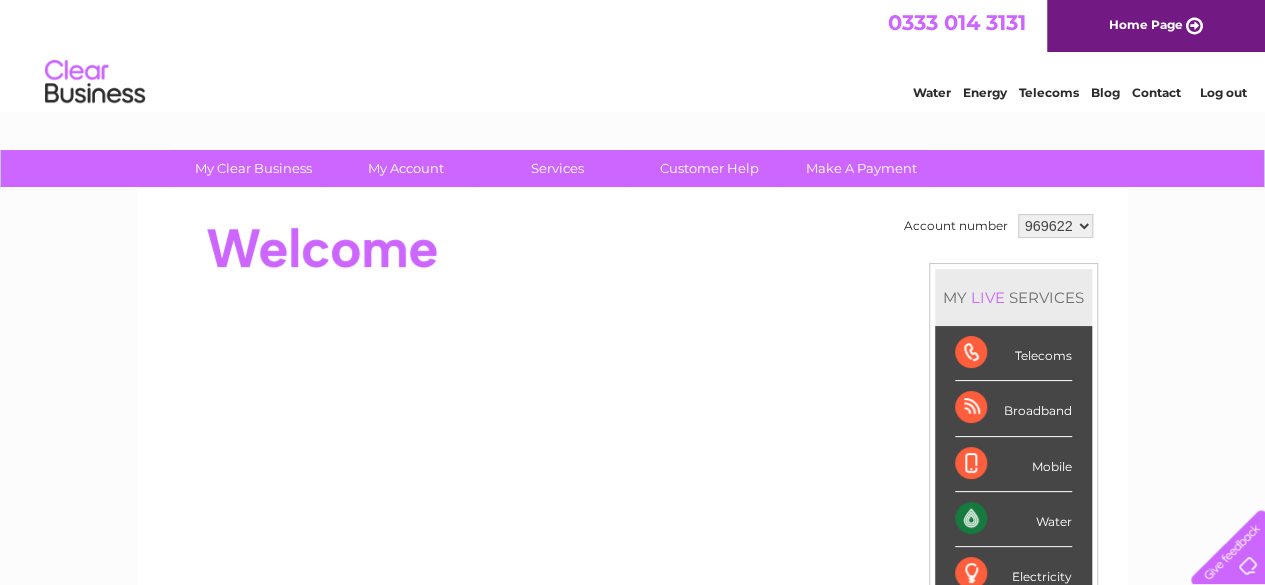 scroll, scrollTop: 0, scrollLeft: 0, axis: both 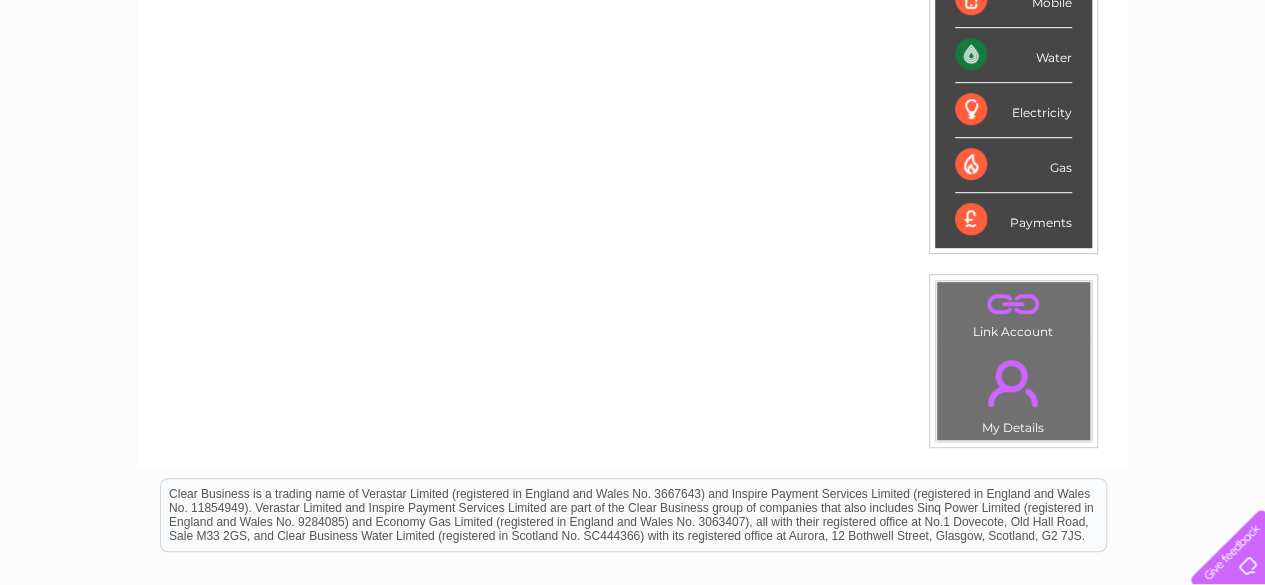 click on "." at bounding box center [1013, 383] 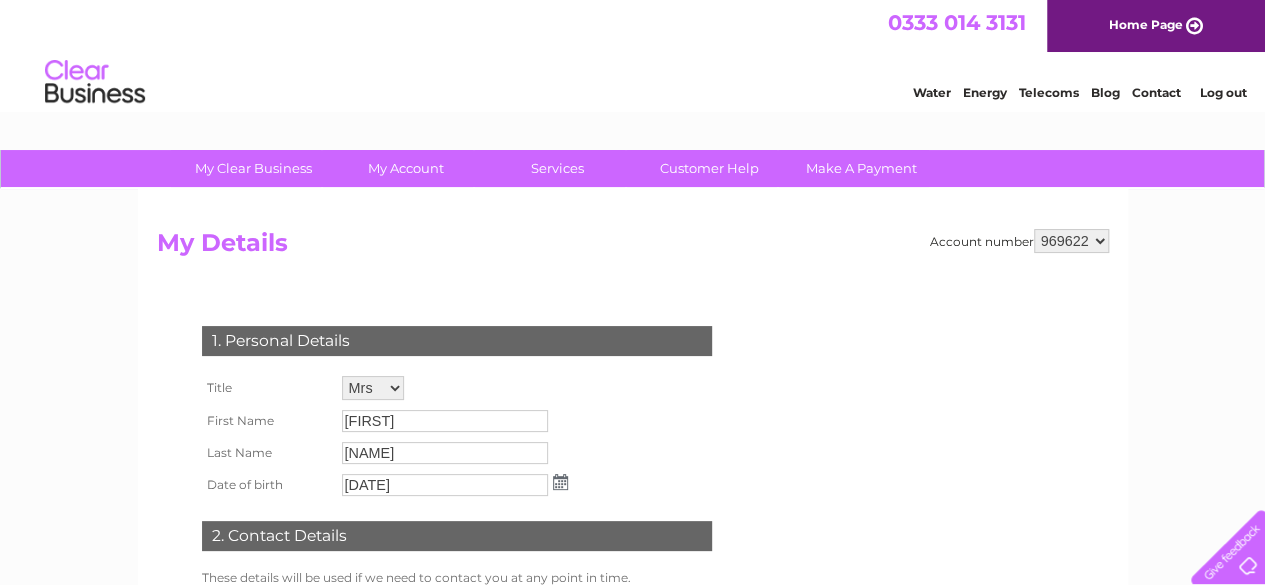 scroll, scrollTop: 0, scrollLeft: 0, axis: both 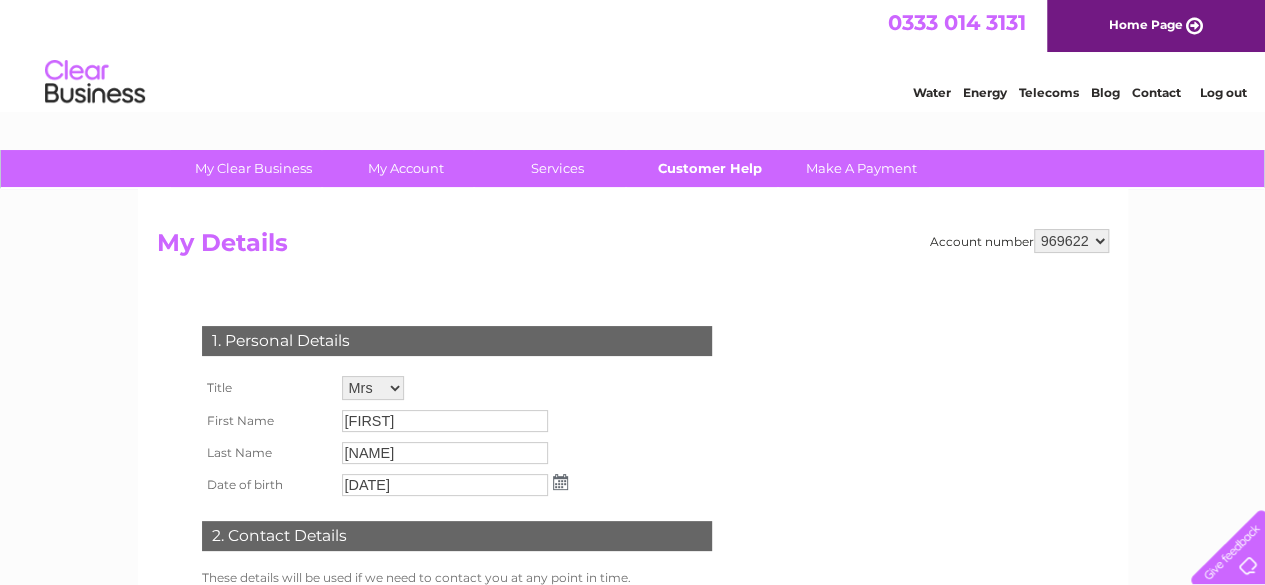 click on "Customer Help" at bounding box center [709, 168] 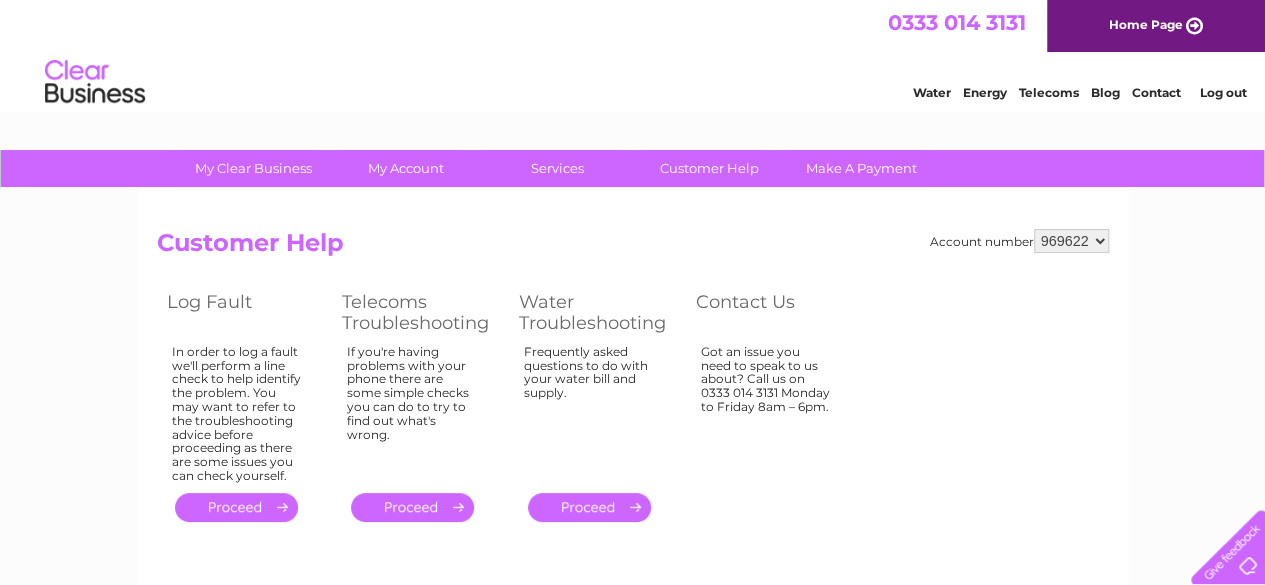 scroll, scrollTop: 0, scrollLeft: 0, axis: both 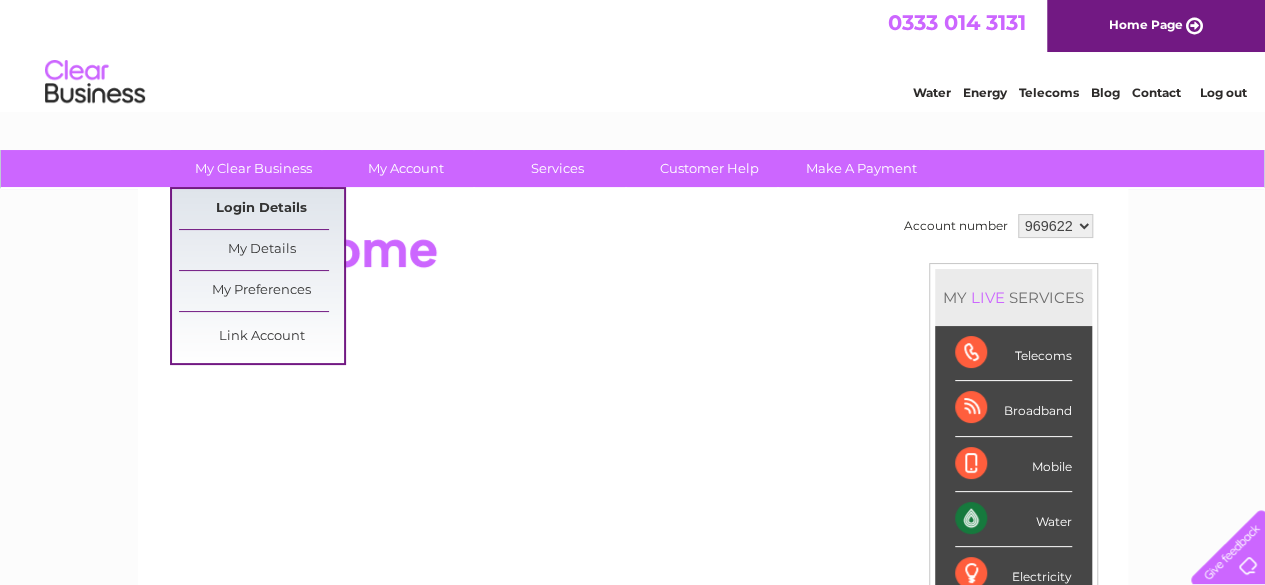 click on "Login Details" at bounding box center [261, 209] 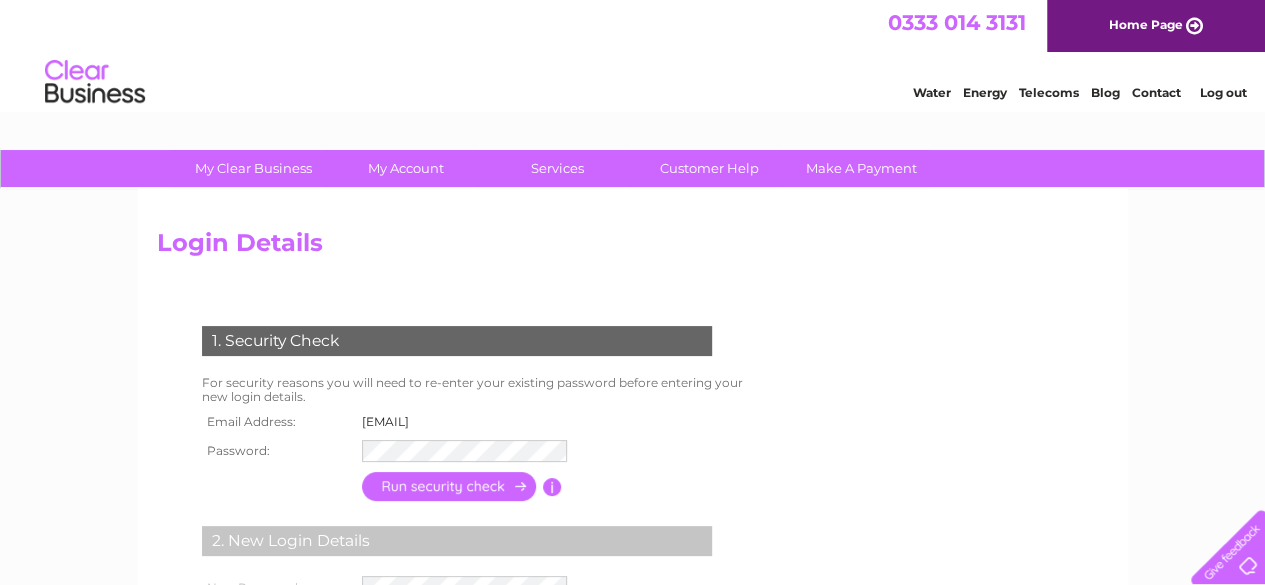 scroll, scrollTop: 0, scrollLeft: 0, axis: both 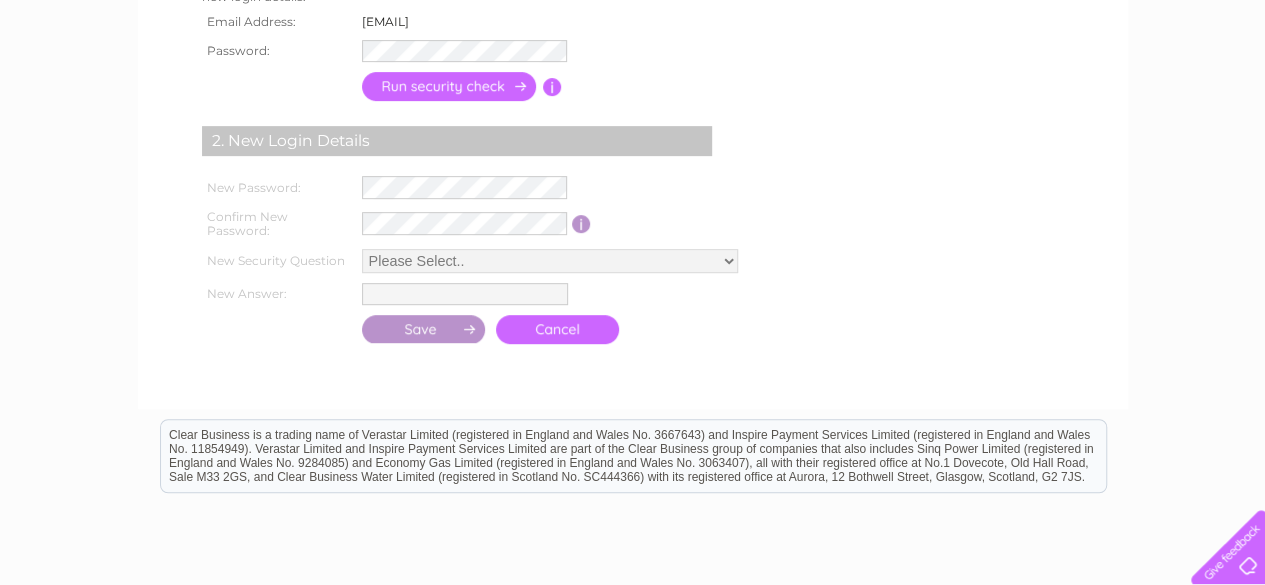 click on "Login Details
1. Security Check
For security reasons you will need to re-enter your existing password before entering your new login details.
Email Address:
nhhx3@aol.com
Password:" at bounding box center (633, 99) 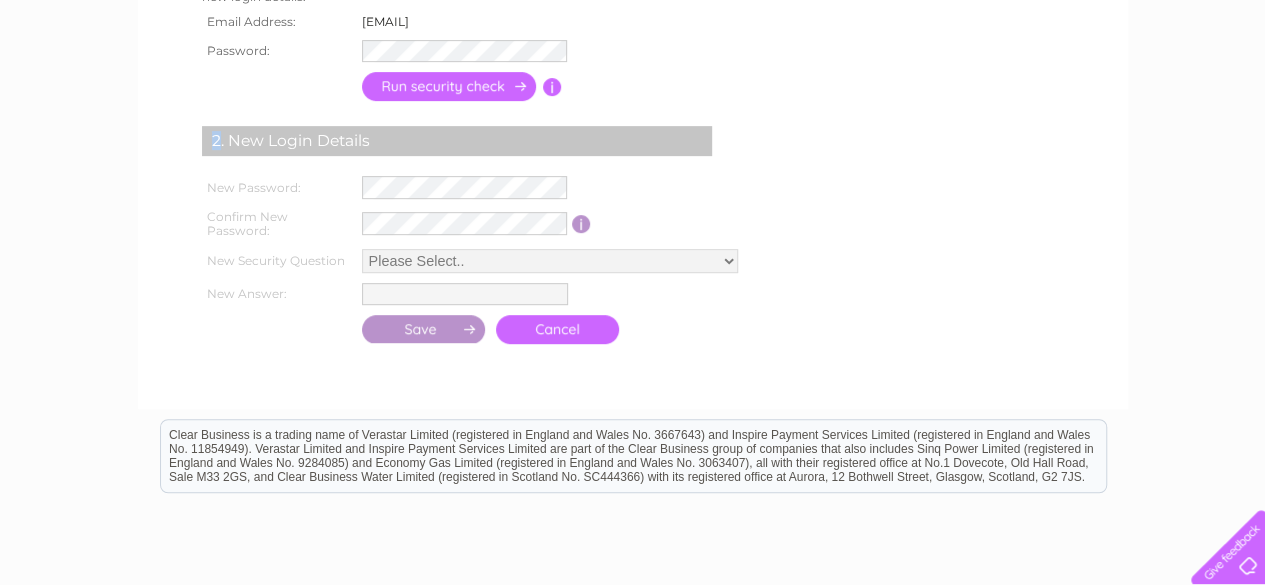 click on "Login Details
1. Security Check
For security reasons you will need to re-enter your existing password before entering your new login details.
Email Address:
nhhx3@aol.com
Password:" at bounding box center (633, 99) 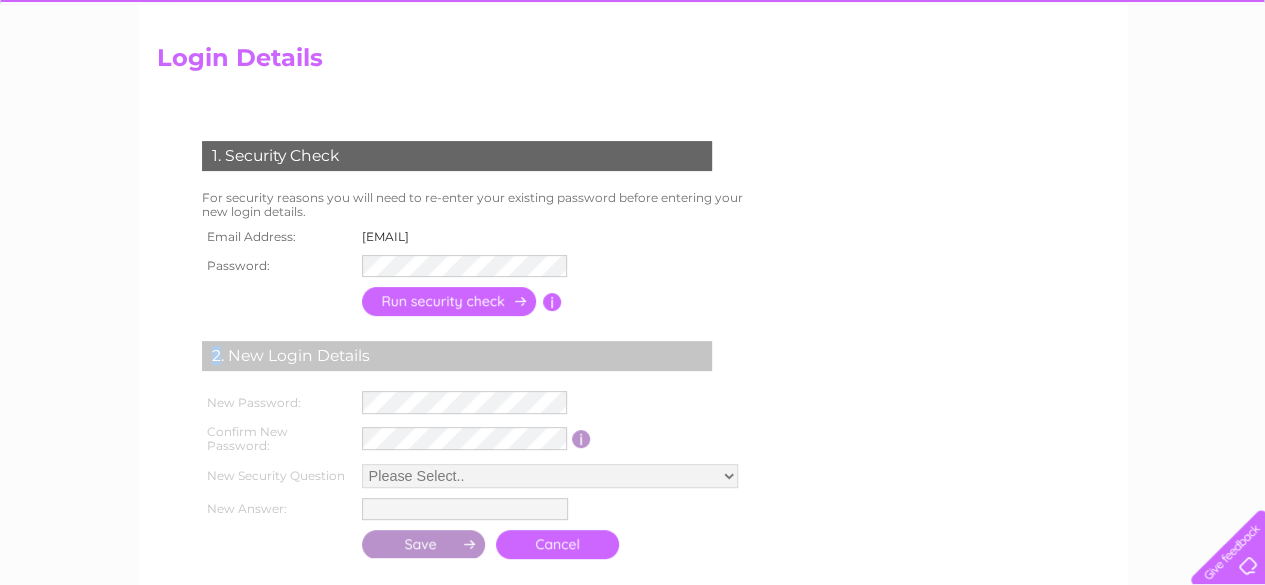 scroll, scrollTop: 0, scrollLeft: 0, axis: both 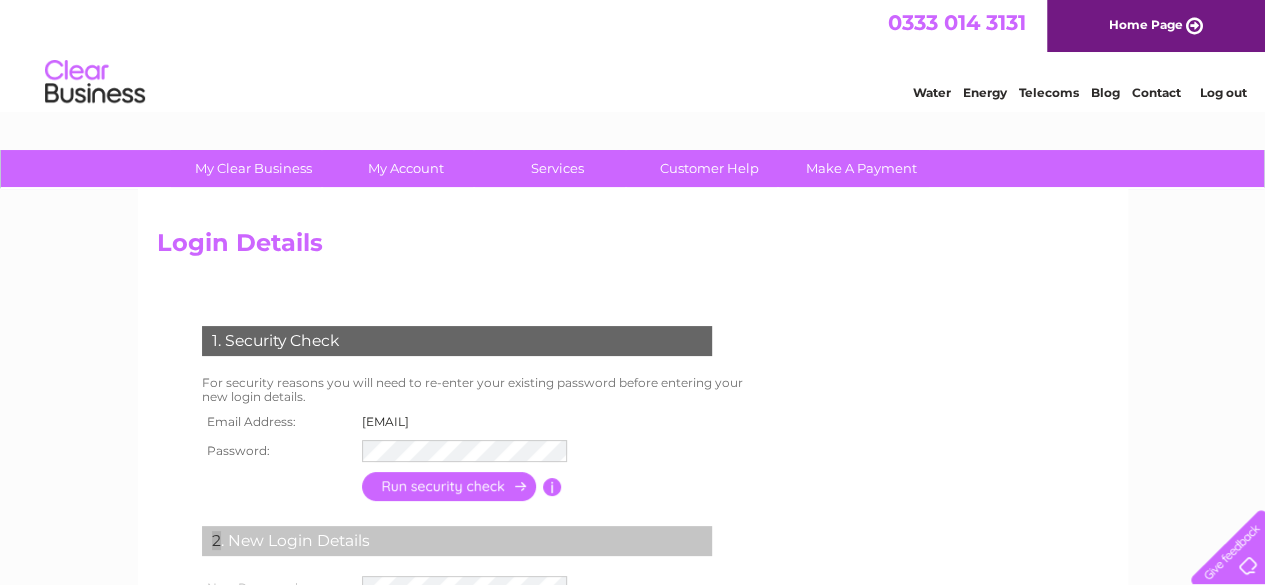 click on "Contact" at bounding box center [1156, 90] 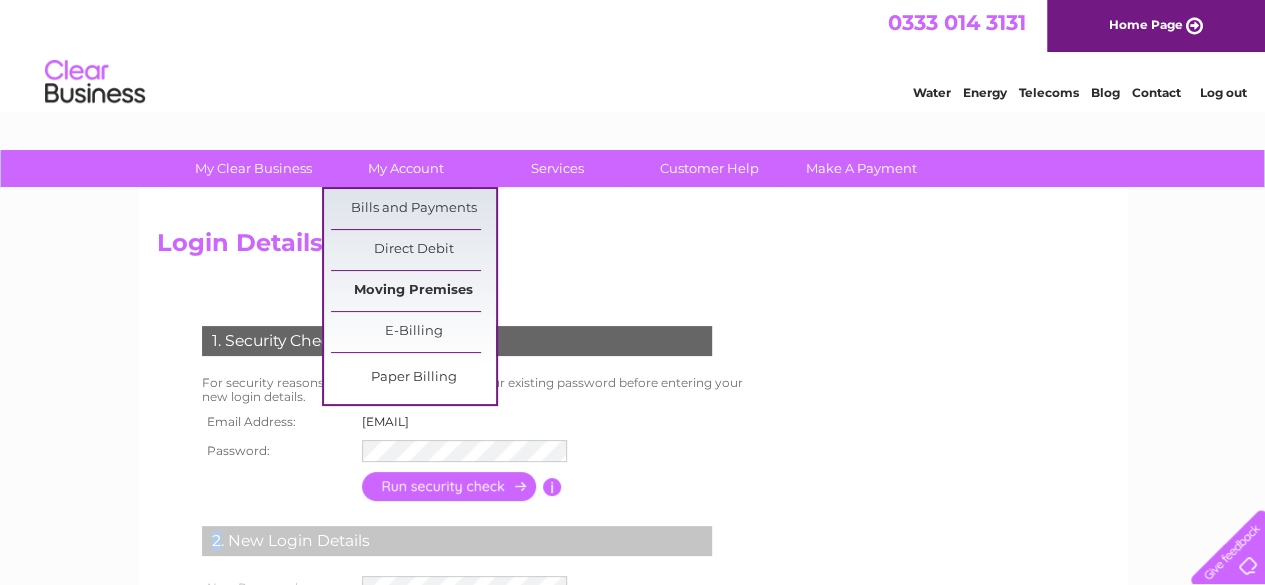 click on "Moving Premises" at bounding box center (413, 291) 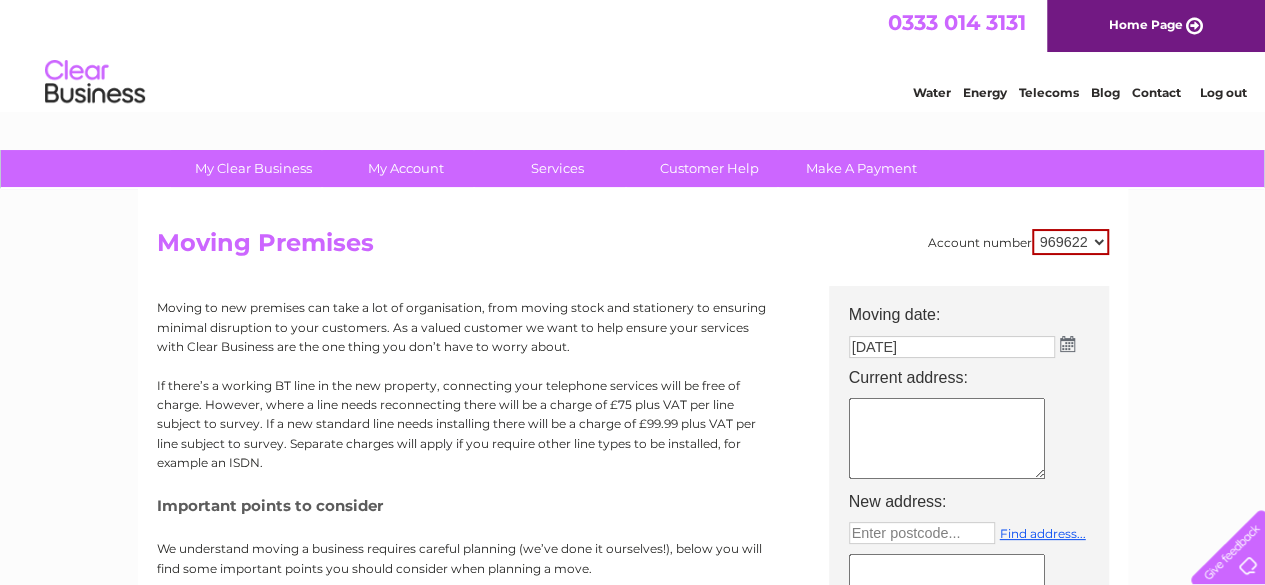 scroll, scrollTop: 0, scrollLeft: 0, axis: both 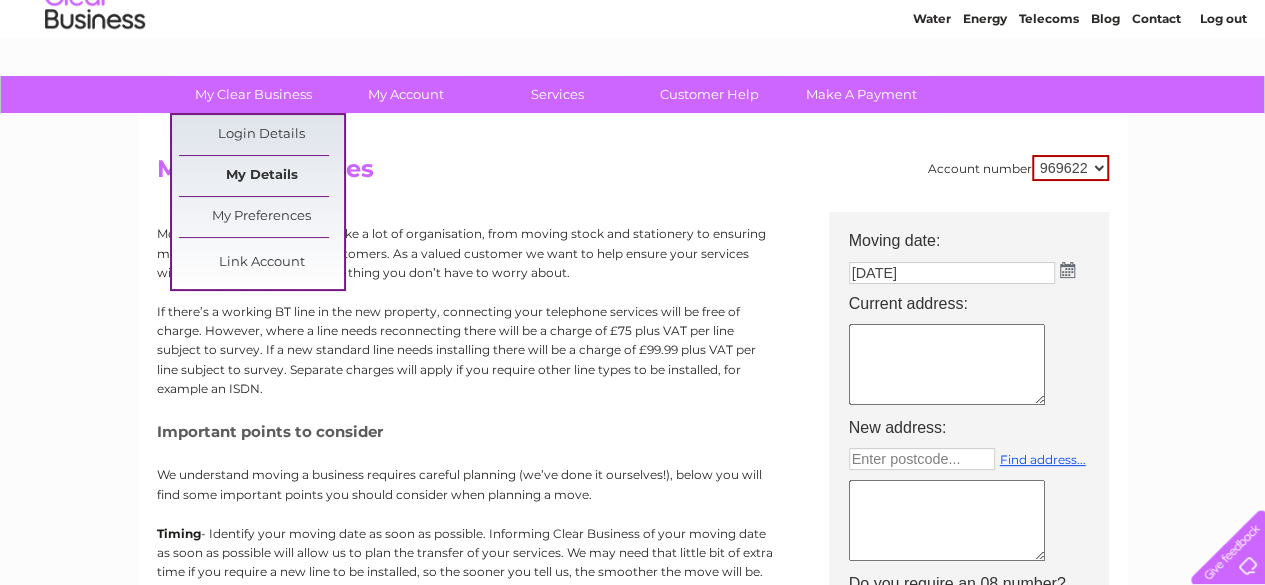 click on "My Details" at bounding box center (261, 176) 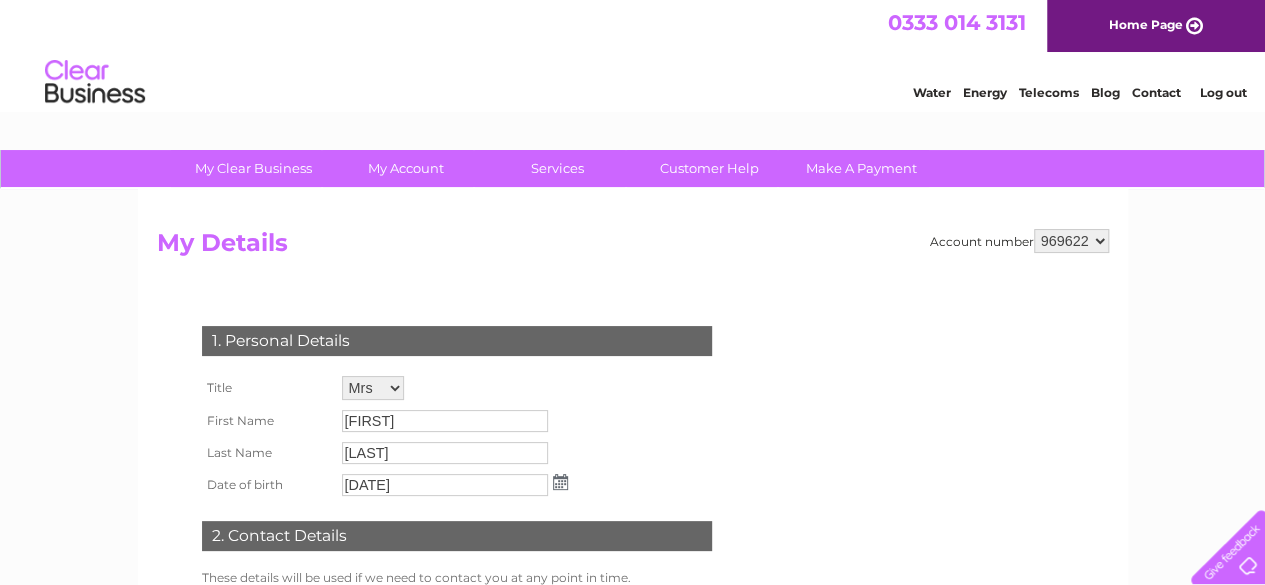 scroll, scrollTop: 0, scrollLeft: 0, axis: both 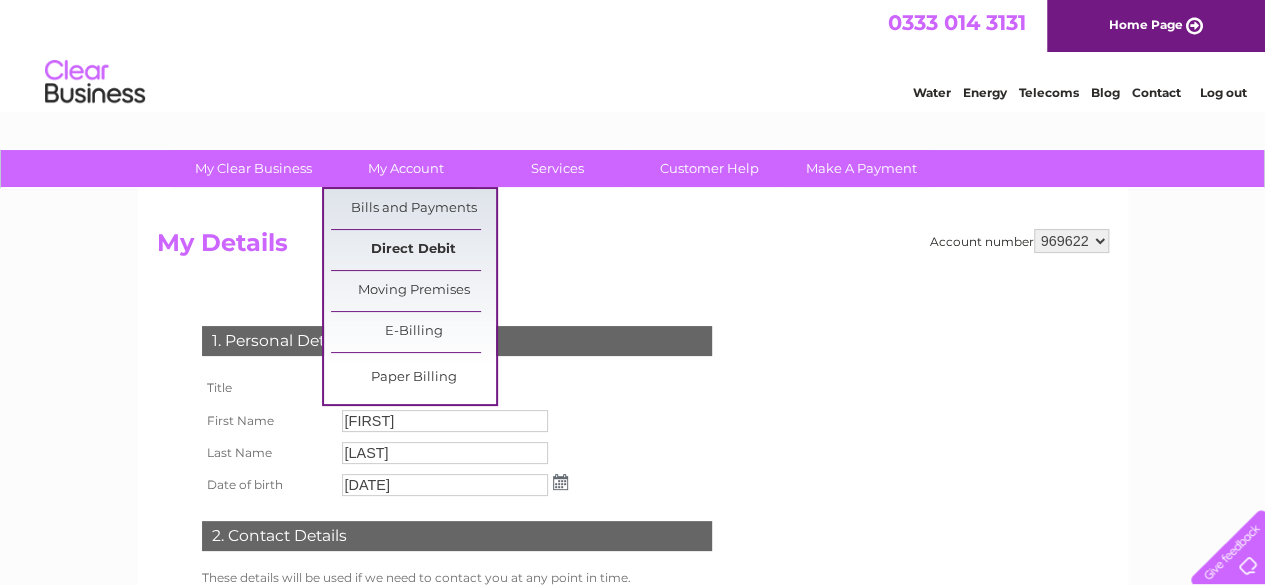 click on "Direct Debit" at bounding box center (413, 250) 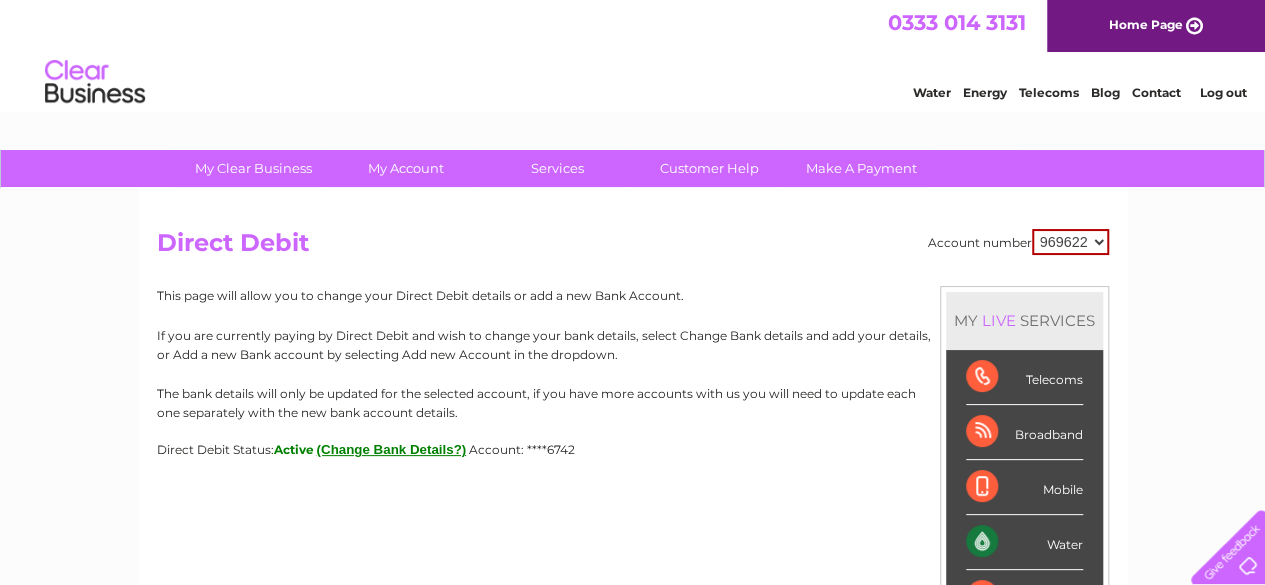 scroll, scrollTop: 0, scrollLeft: 0, axis: both 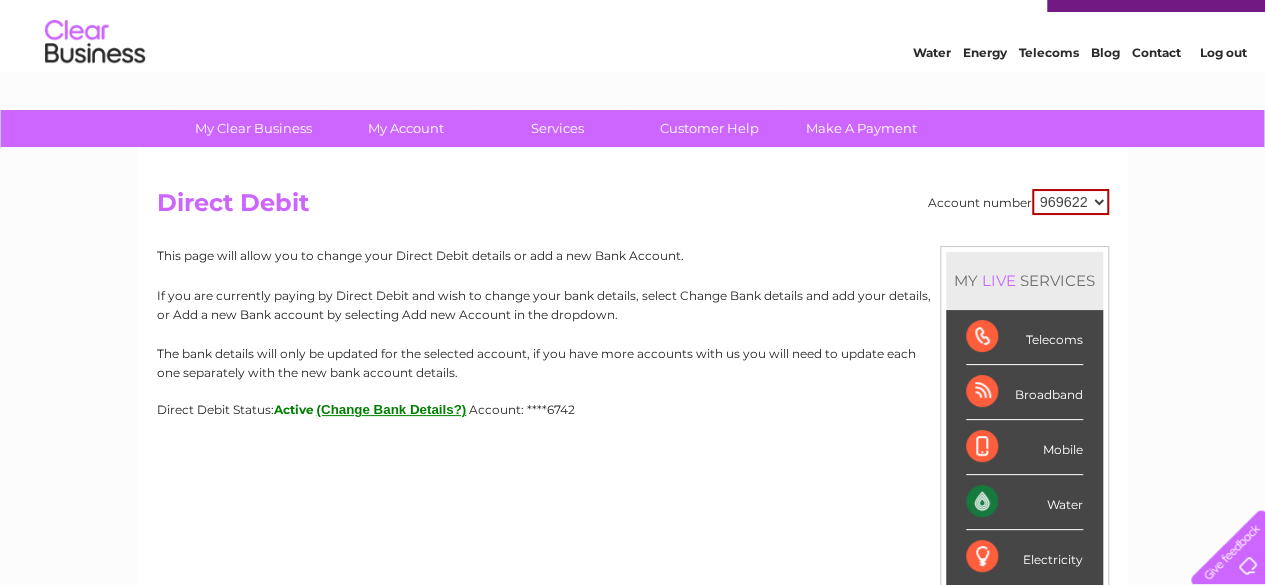 click on "(Change Bank Details?)" at bounding box center (392, 409) 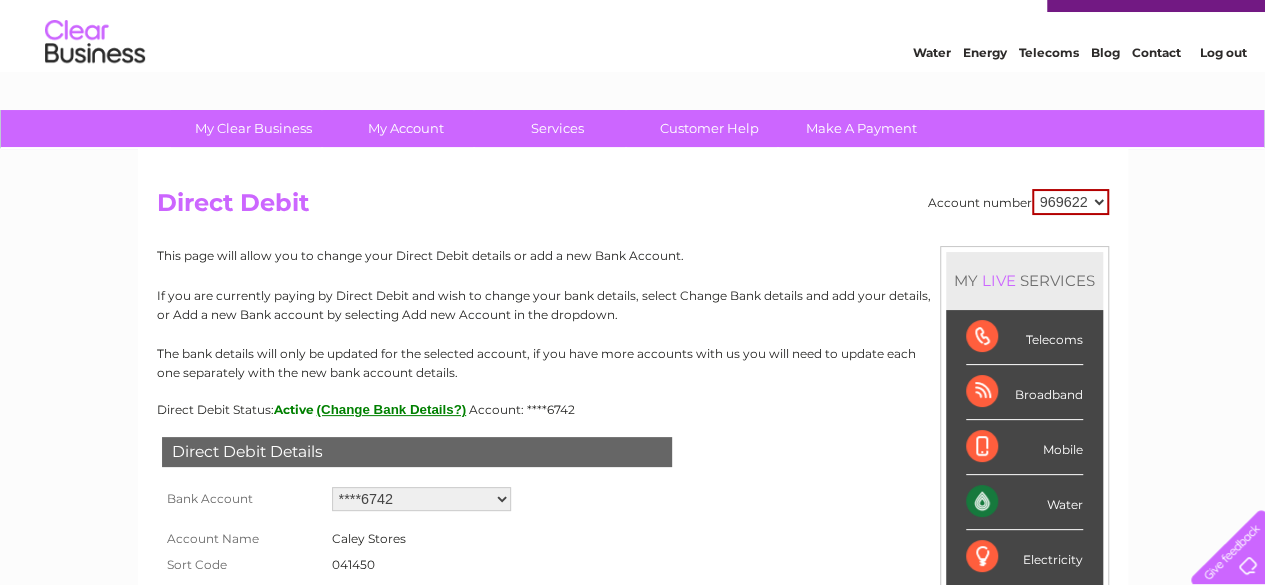 click on "My Clear Business
Login Details
My Details
My Preferences
Link Account
My Account
Bills and Payments   Direct Debit   Moving Premises" at bounding box center [632, 586] 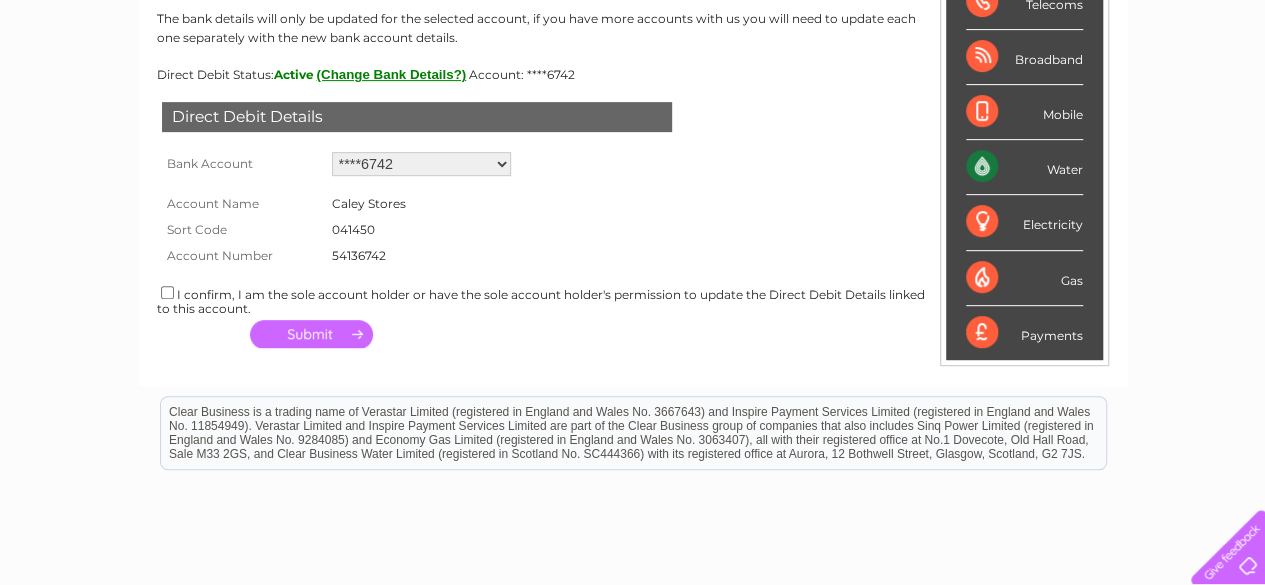 scroll, scrollTop: 400, scrollLeft: 0, axis: vertical 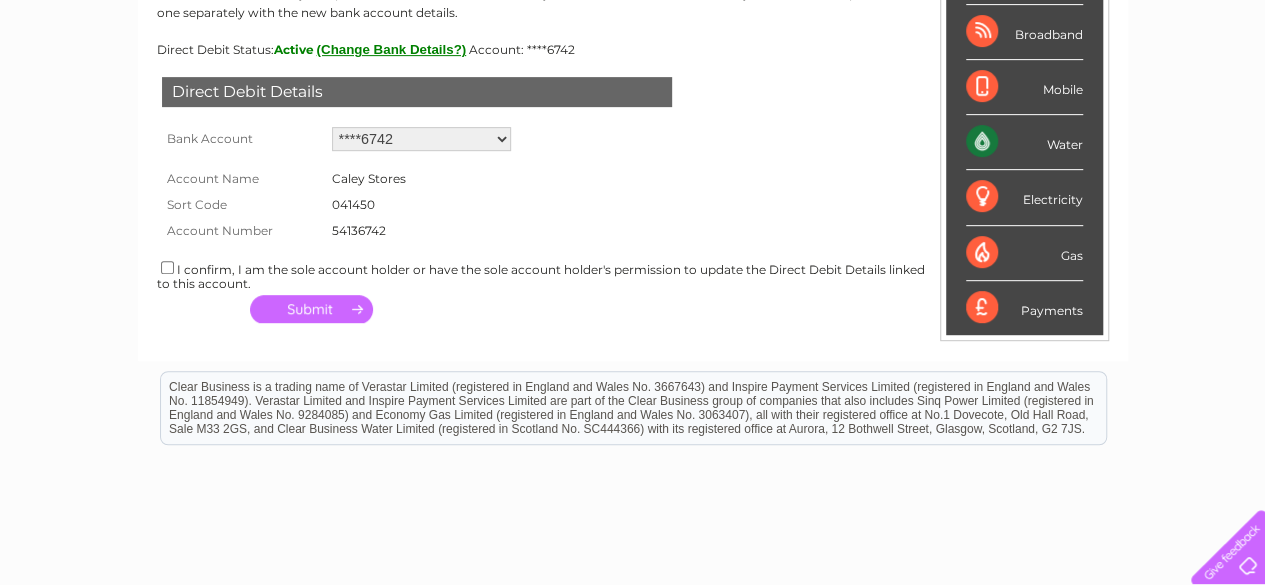 click on "(Change Bank Details?)" at bounding box center (392, 49) 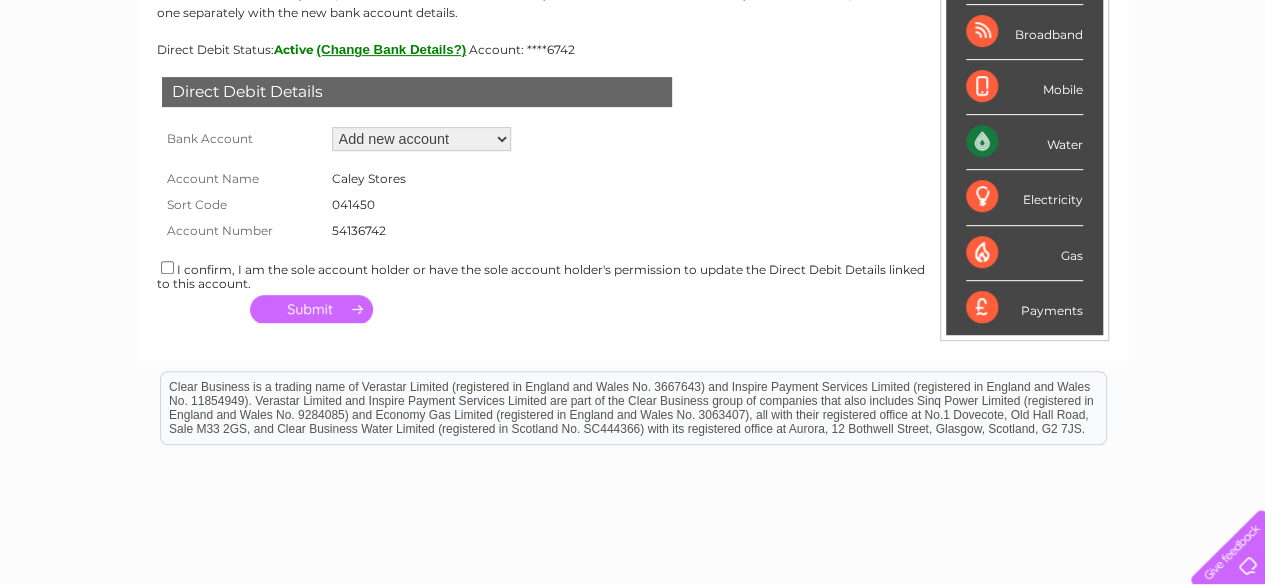 click on "Add new account
****6742
****1384
****2184" at bounding box center (421, 139) 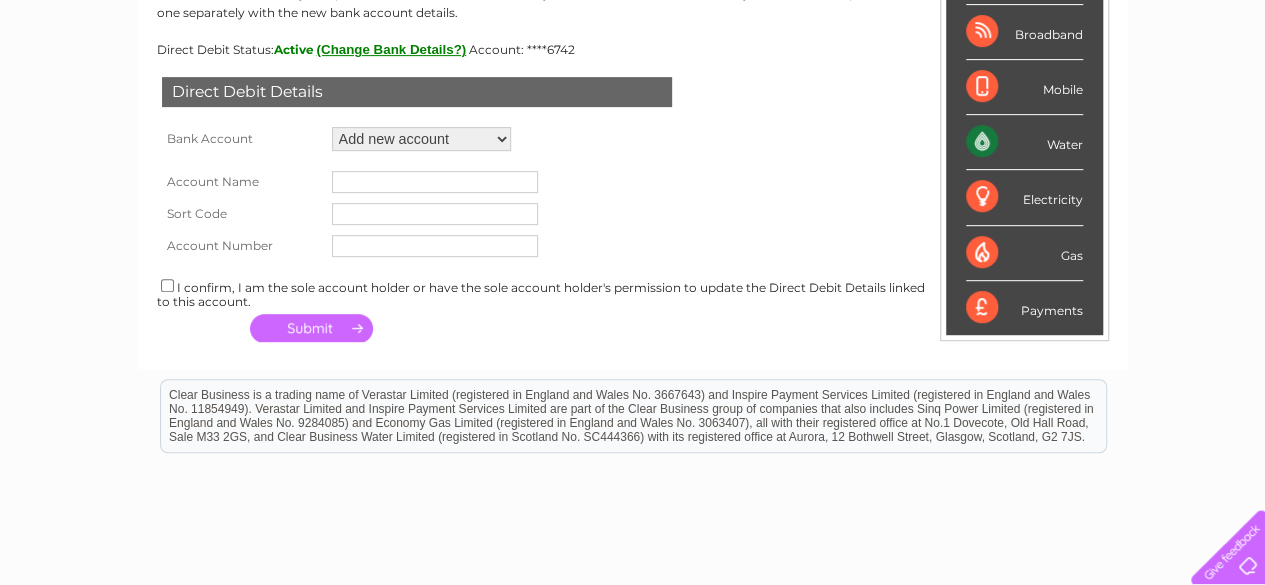 click at bounding box center (435, 182) 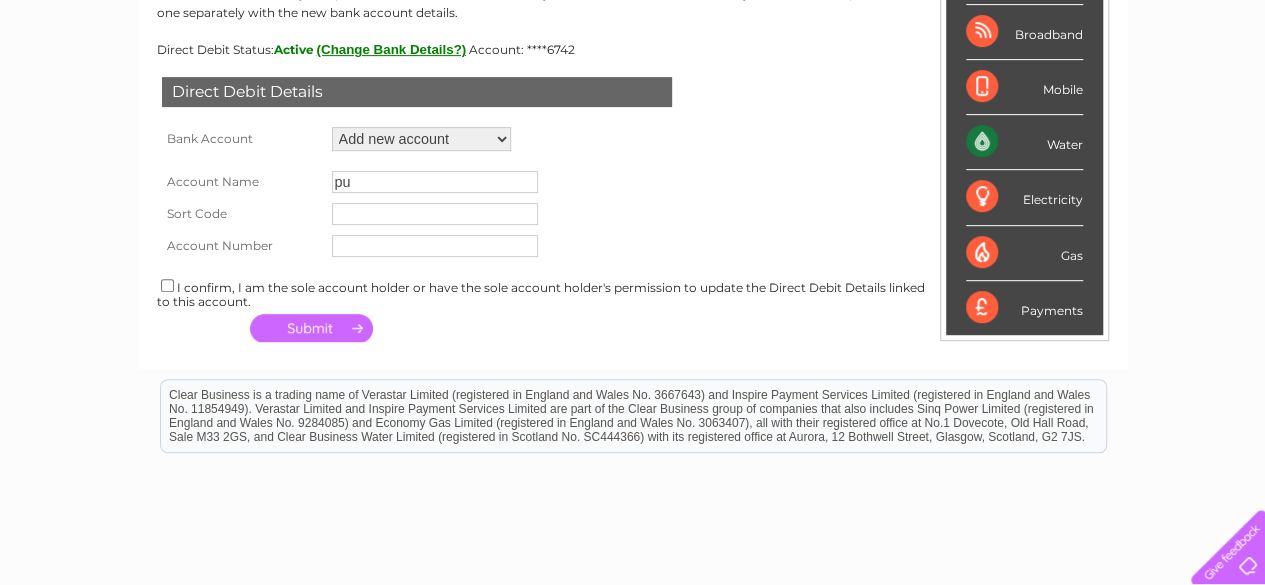 type on "p" 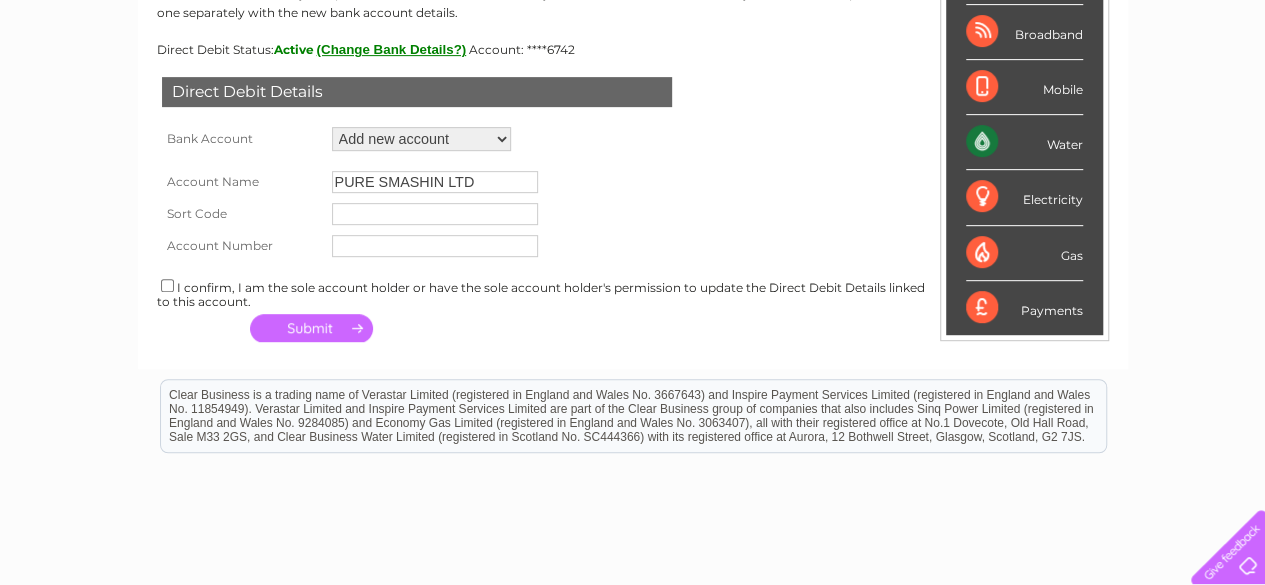 type on "PURE SMASHIN LTD" 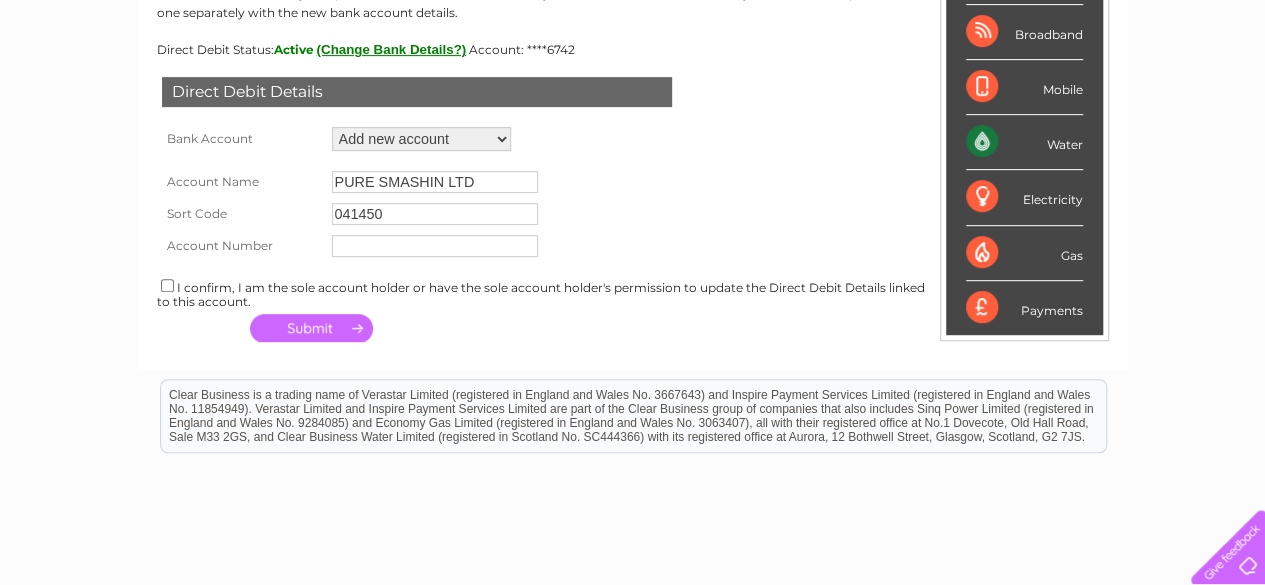 type on "041450" 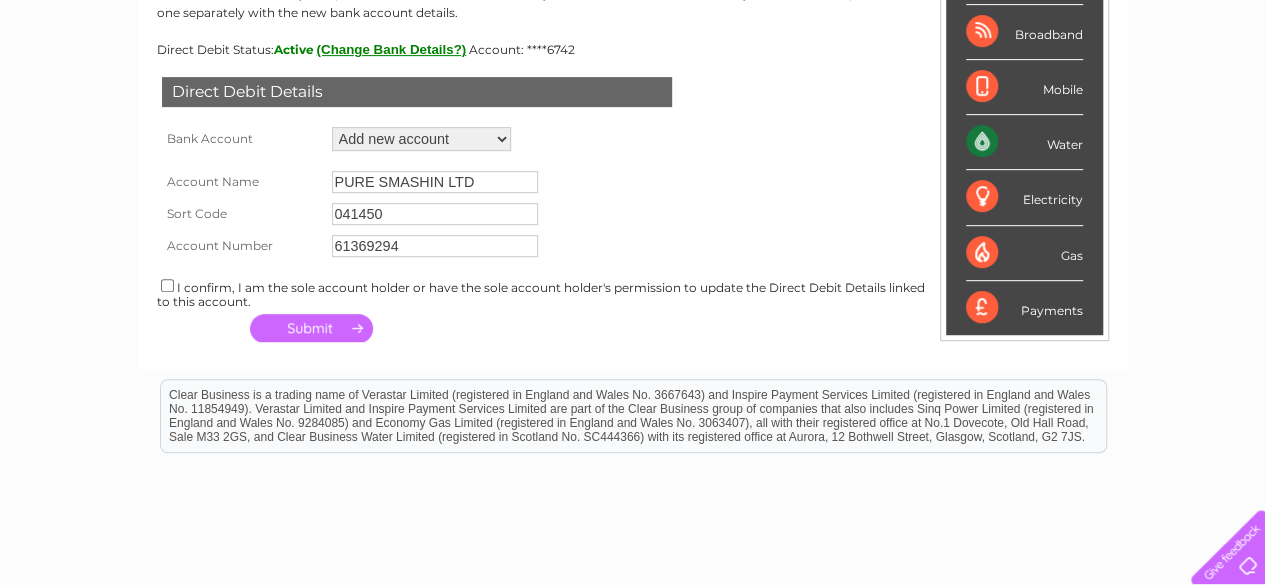 type on "61369294" 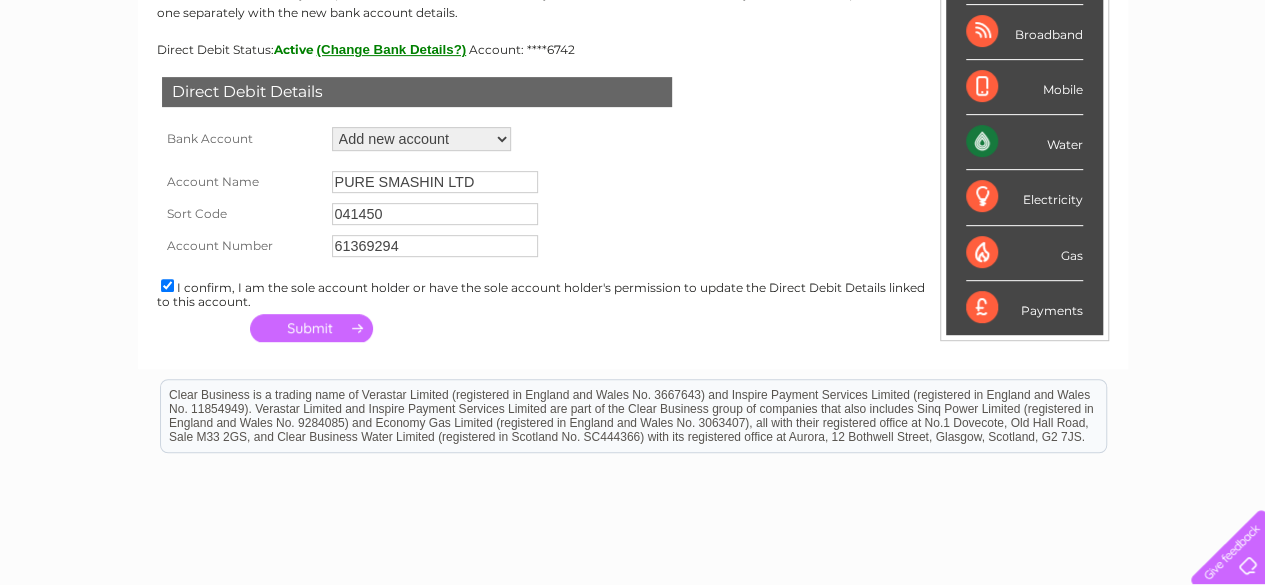 click at bounding box center [311, 328] 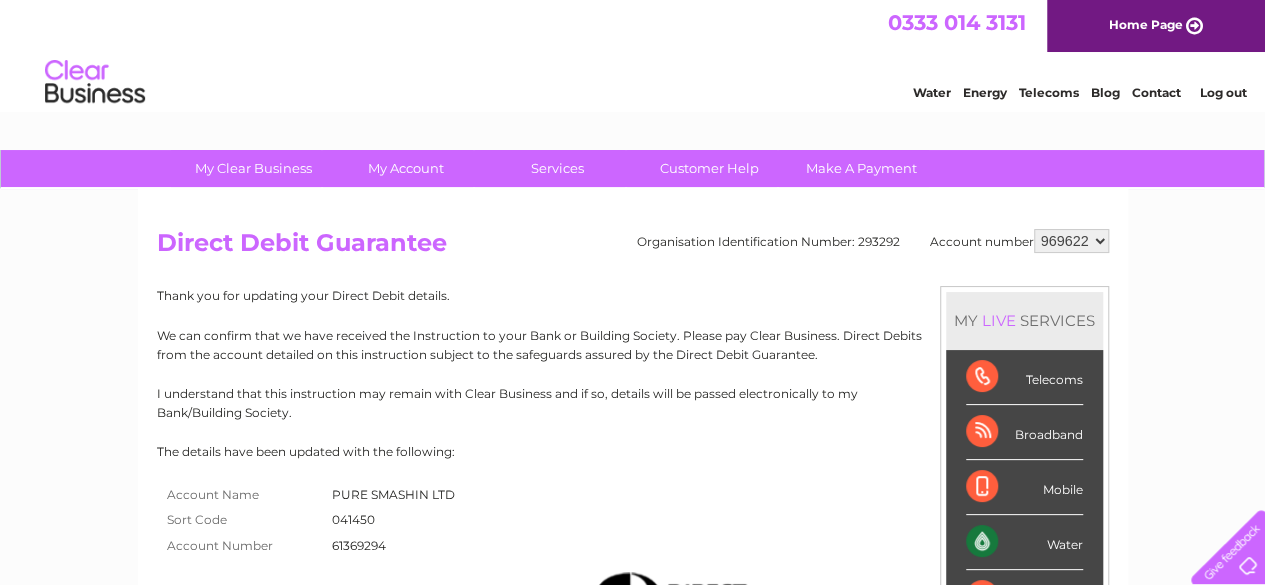 scroll, scrollTop: 0, scrollLeft: 0, axis: both 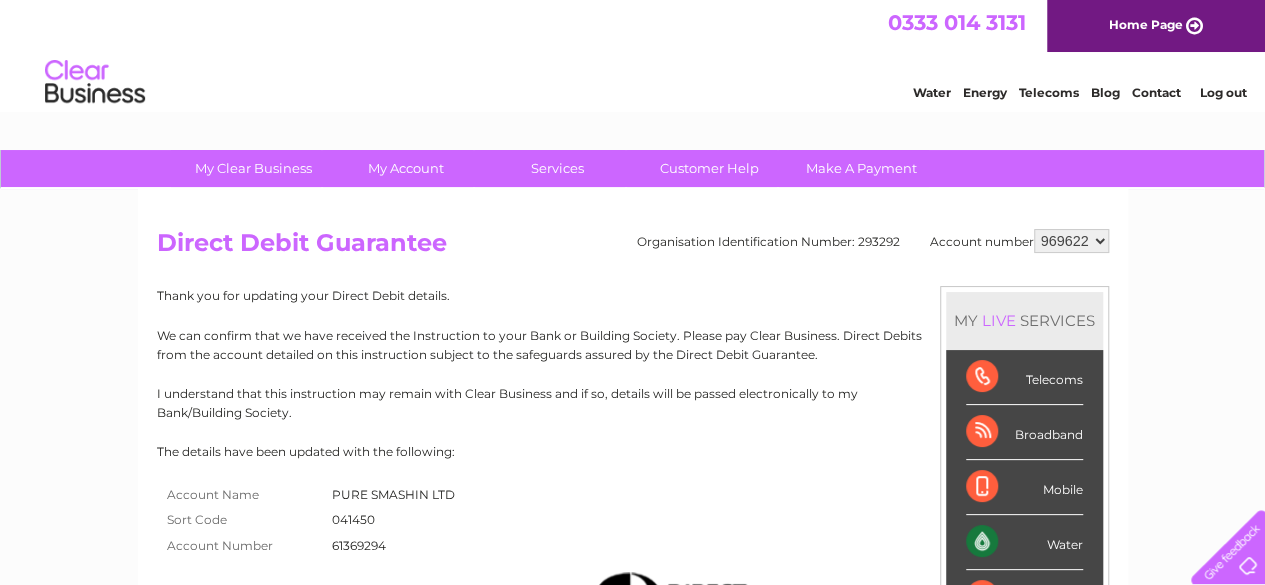 click on "My Clear Business
Login Details
My Details
My Preferences
Link Account
My Account
Bills and Payments   Direct Debit   Moving Premises" at bounding box center [632, 729] 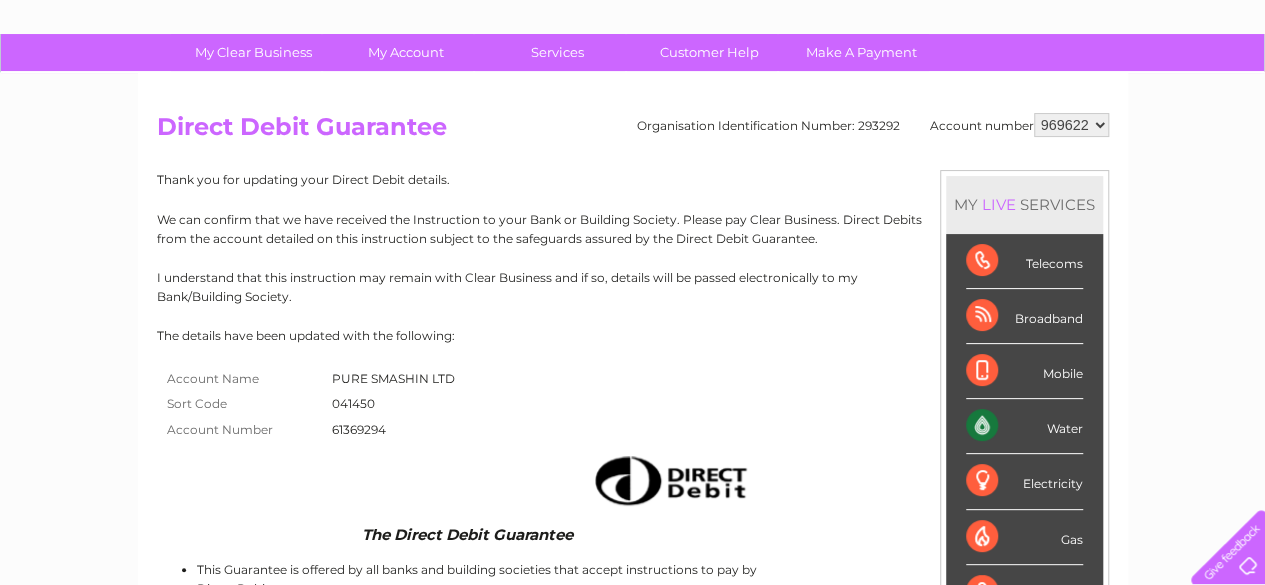 scroll, scrollTop: 80, scrollLeft: 0, axis: vertical 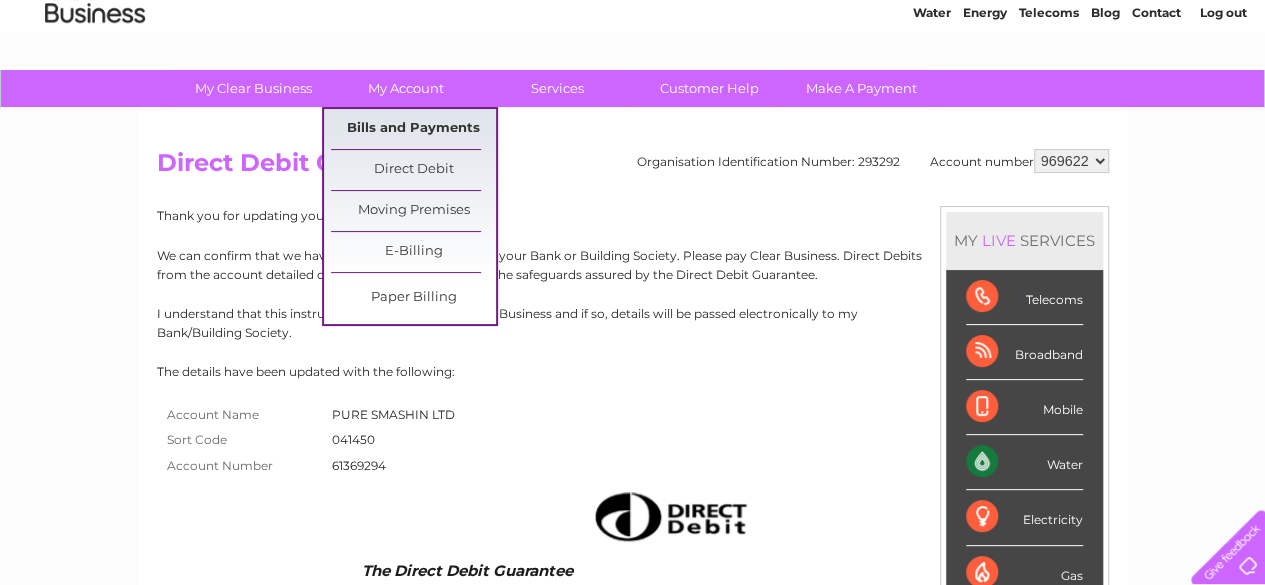 click on "Bills and Payments" at bounding box center [413, 129] 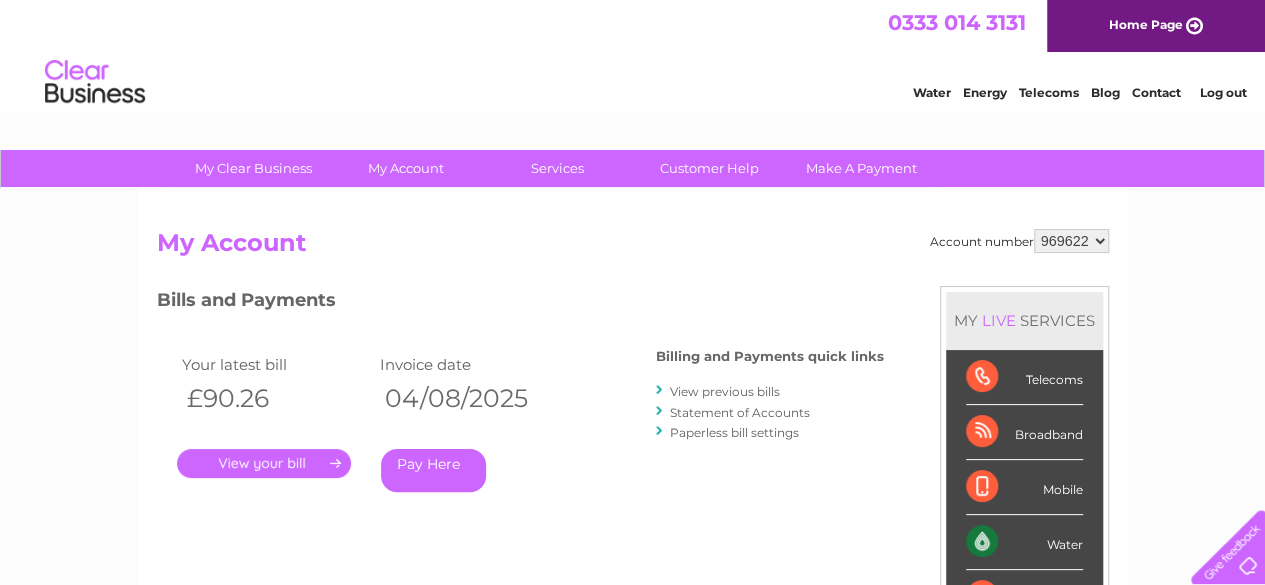 scroll, scrollTop: 0, scrollLeft: 0, axis: both 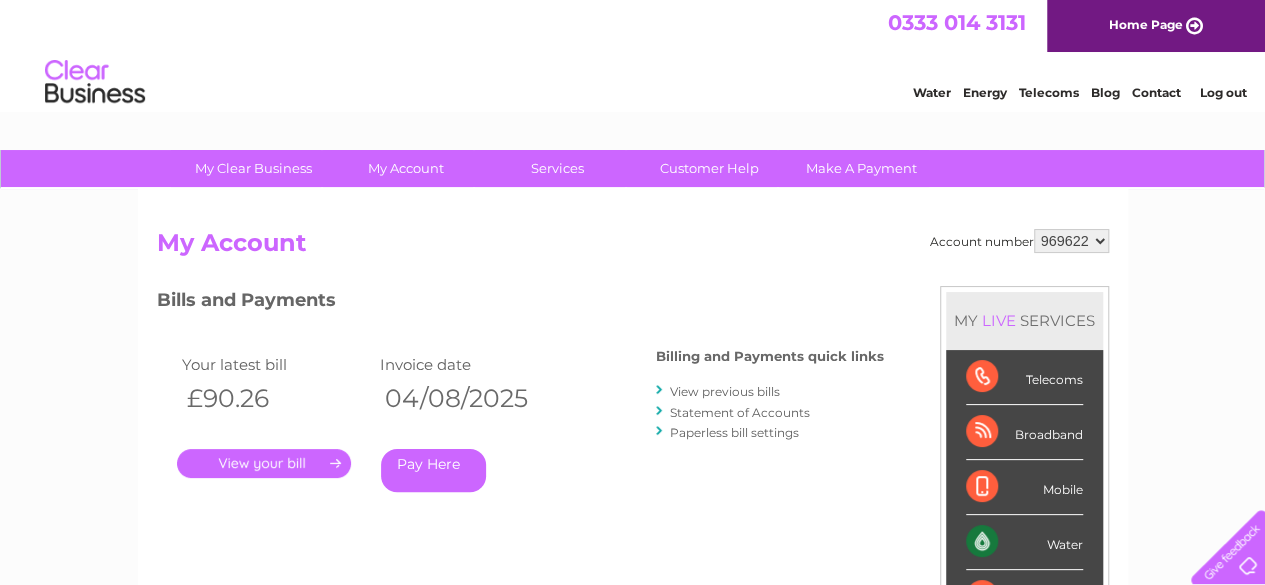 click on "Pay Here" at bounding box center (433, 470) 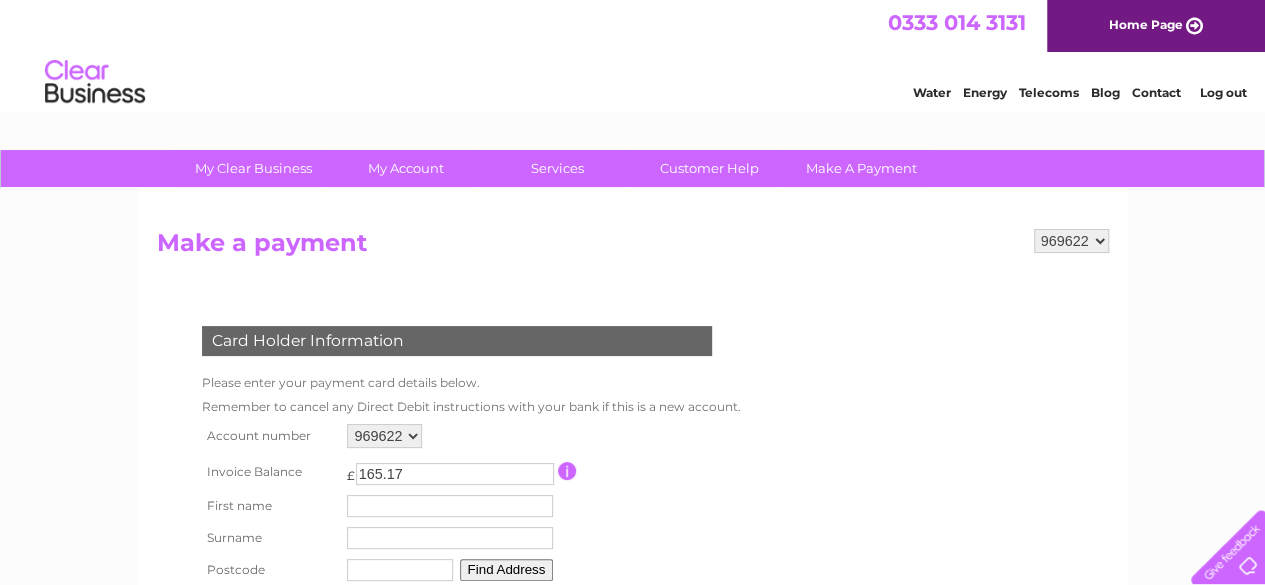 scroll, scrollTop: 0, scrollLeft: 0, axis: both 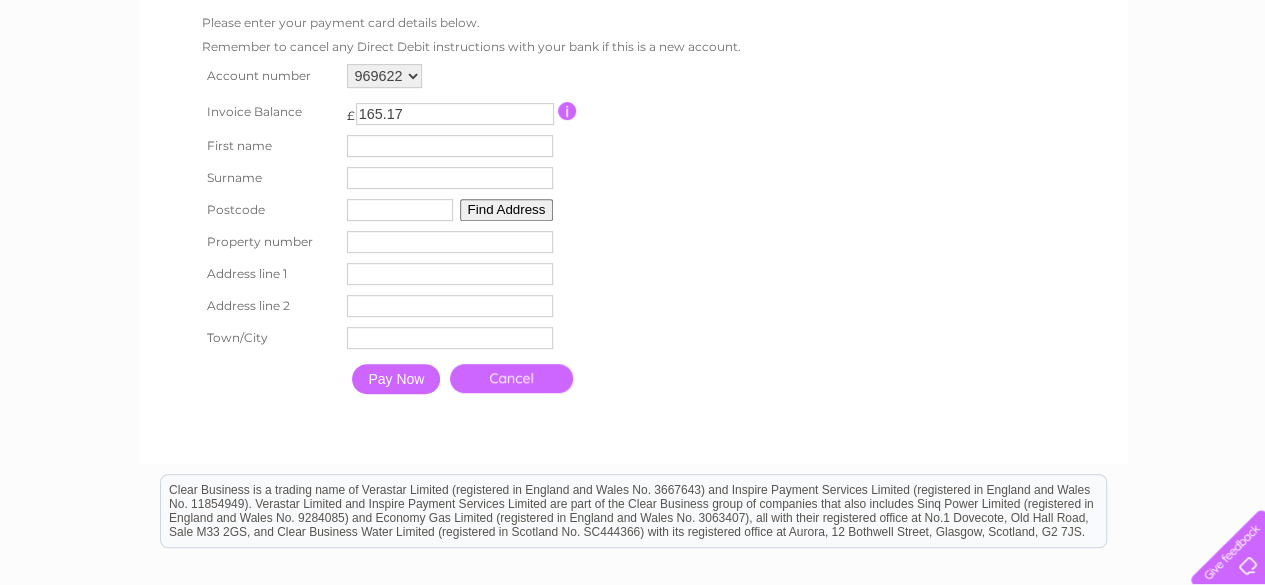 click on "My Clear Business
Login Details
My Details
My Preferences
Link Account
My Account
Bills and Payments   Direct Debit   Moving Premises" at bounding box center [632, 298] 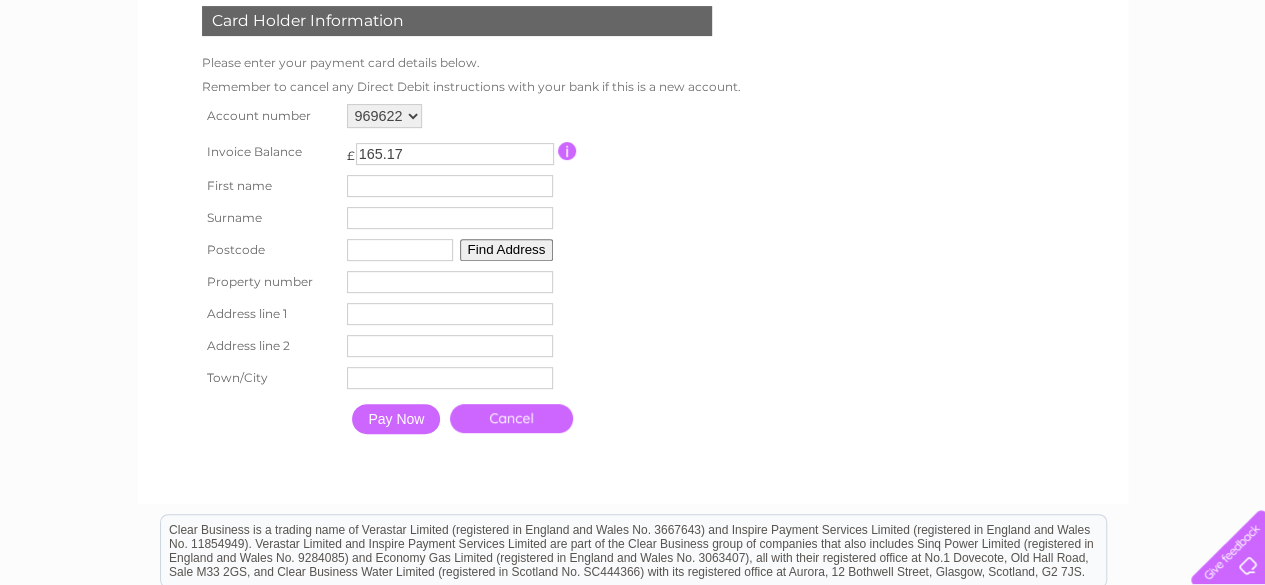 click at bounding box center (450, 186) 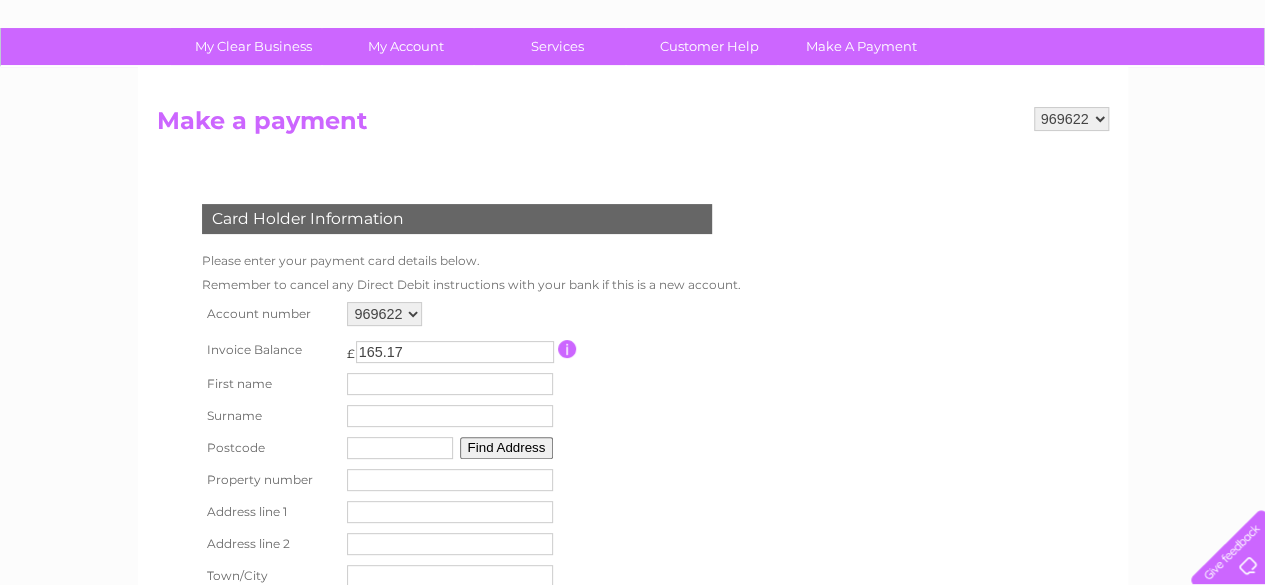 scroll, scrollTop: 120, scrollLeft: 0, axis: vertical 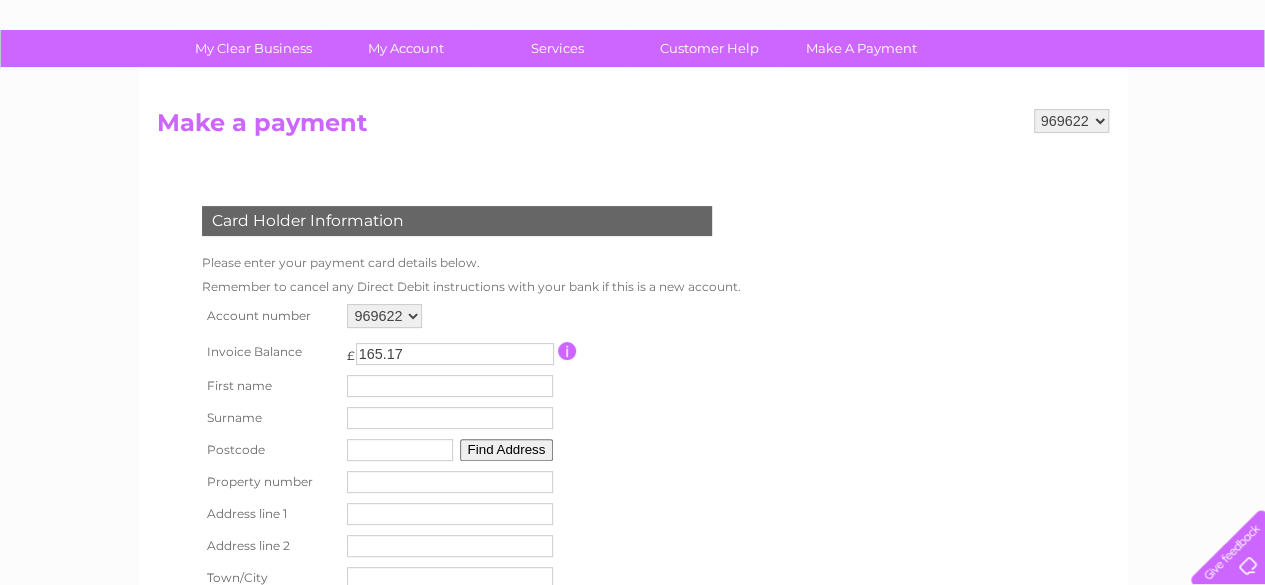click on "My Clear Business
Login Details
My Details
My Preferences
Link Account
My Account
Bills and Payments   Direct Debit   Moving Premises" at bounding box center [632, 538] 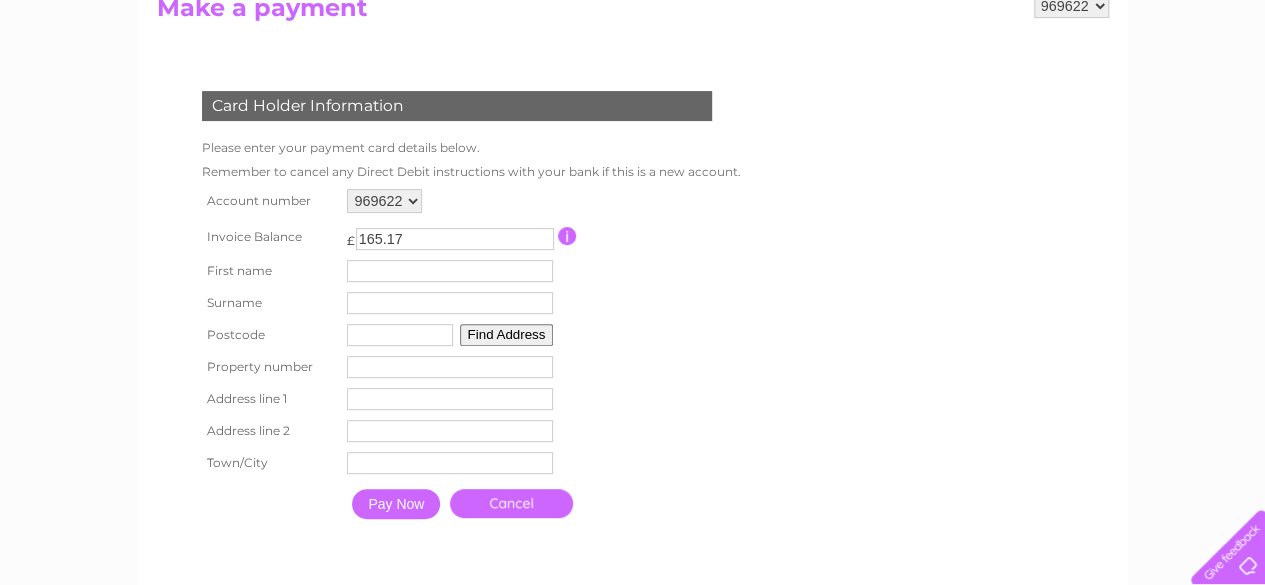 scroll, scrollTop: 240, scrollLeft: 0, axis: vertical 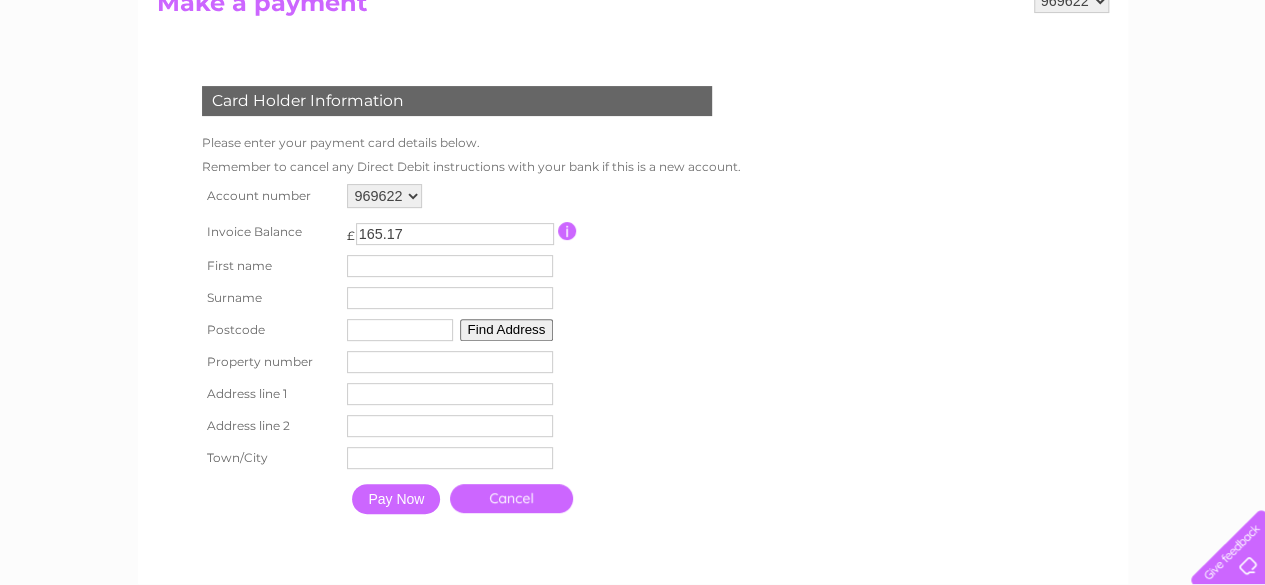click at bounding box center [450, 266] 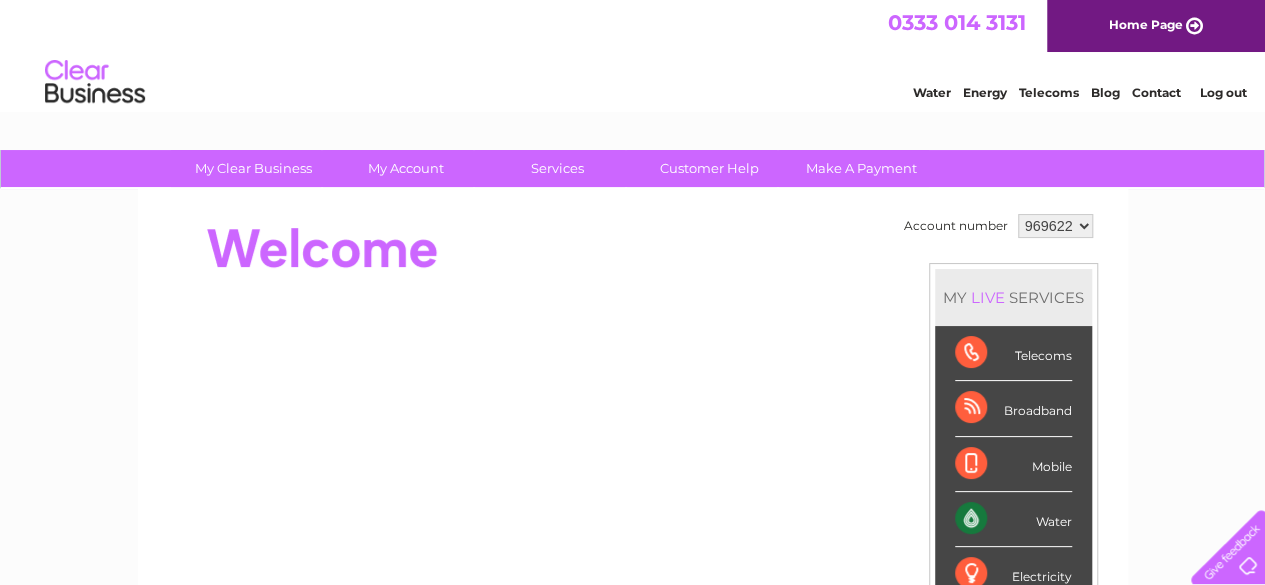 scroll, scrollTop: 0, scrollLeft: 0, axis: both 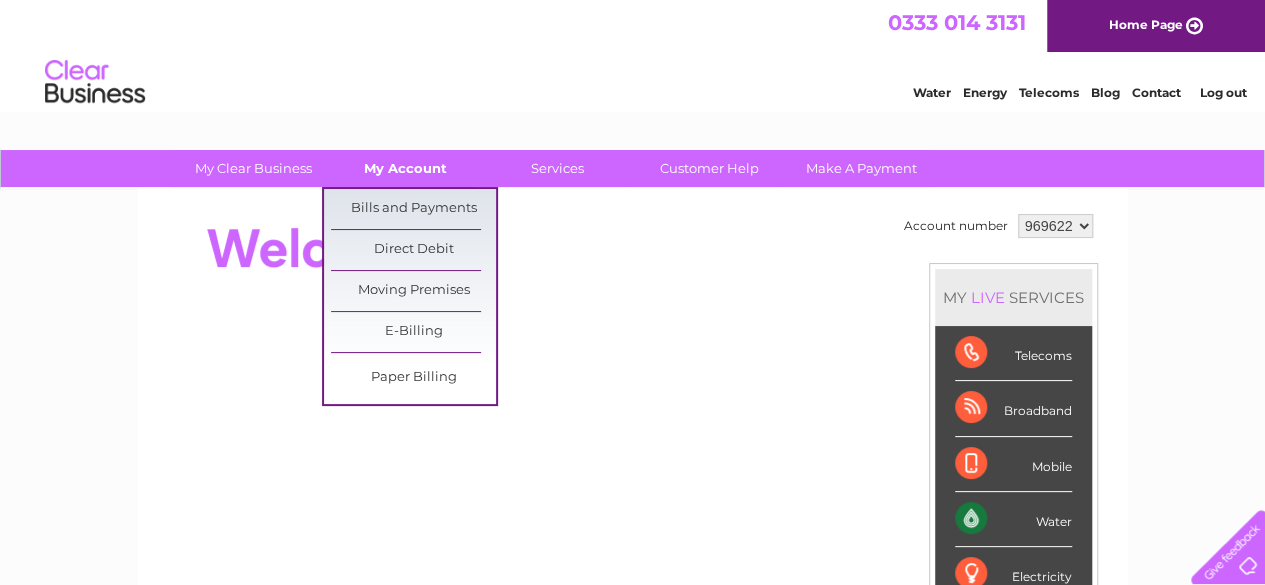 click on "My Account" at bounding box center [405, 168] 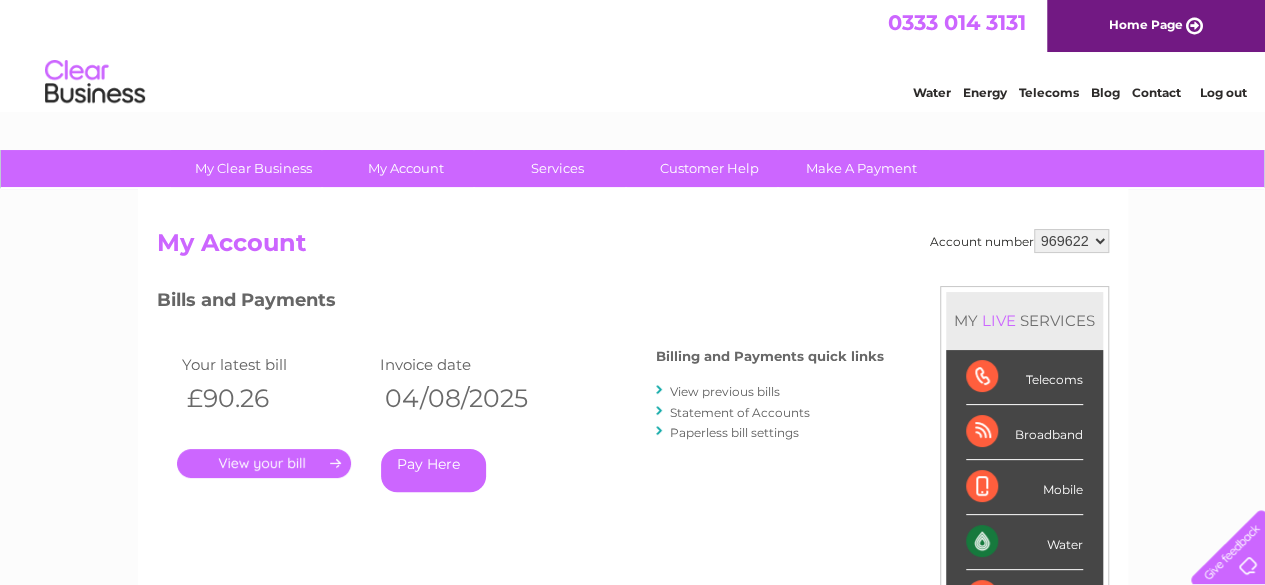 scroll, scrollTop: 0, scrollLeft: 0, axis: both 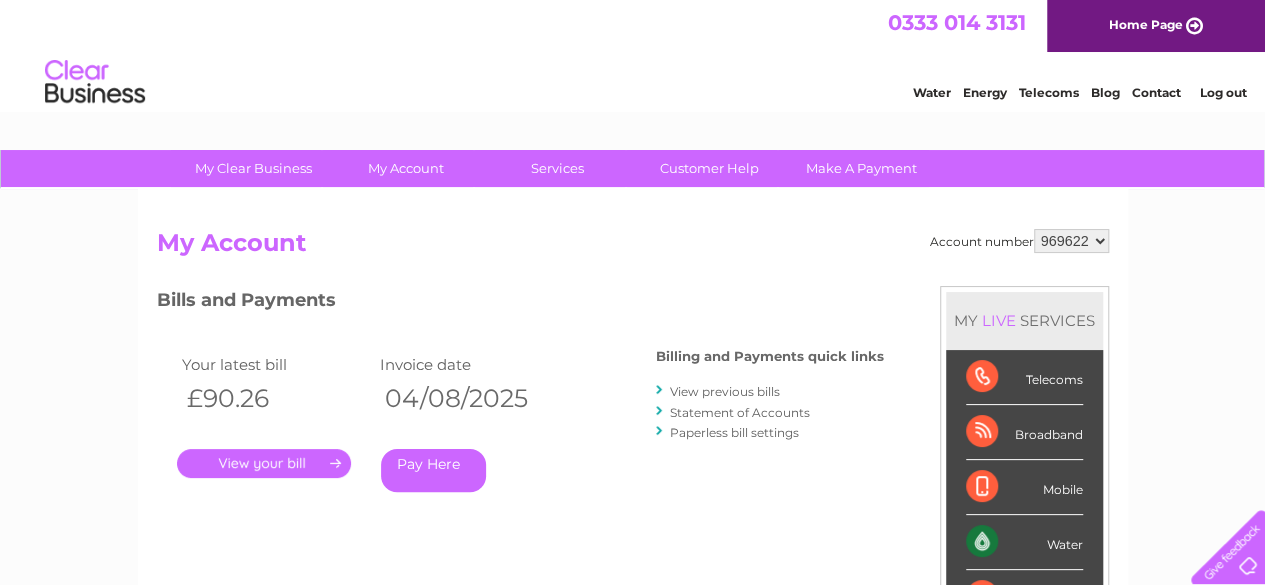 drag, startPoint x: 1044, startPoint y: 243, endPoint x: 1094, endPoint y: 242, distance: 50.01 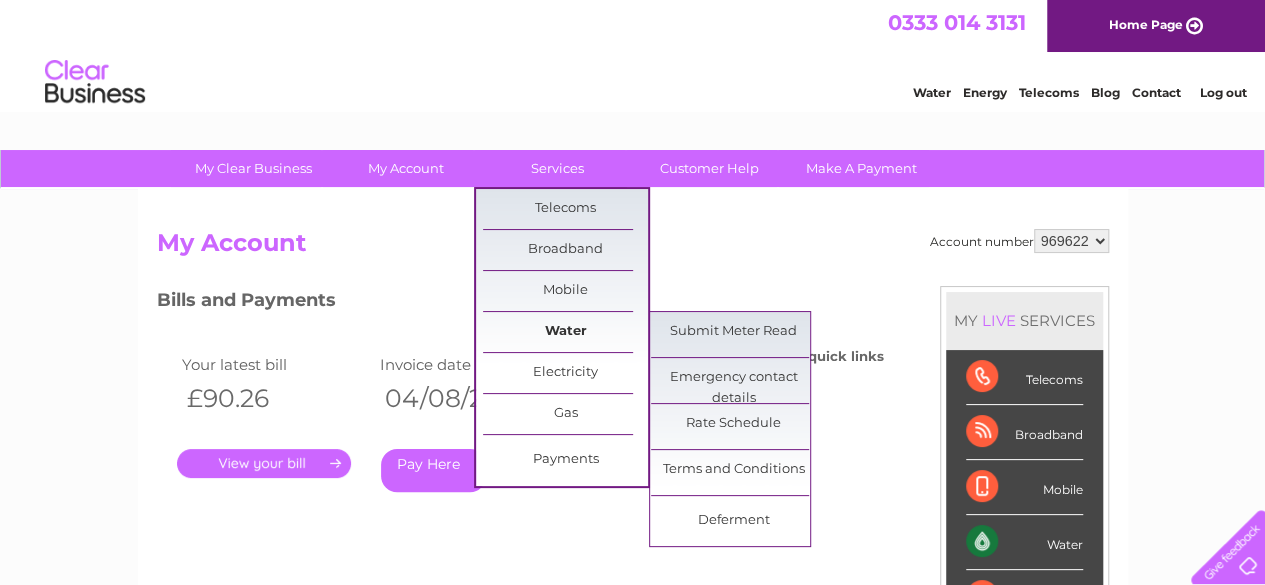click on "Water" at bounding box center (565, 332) 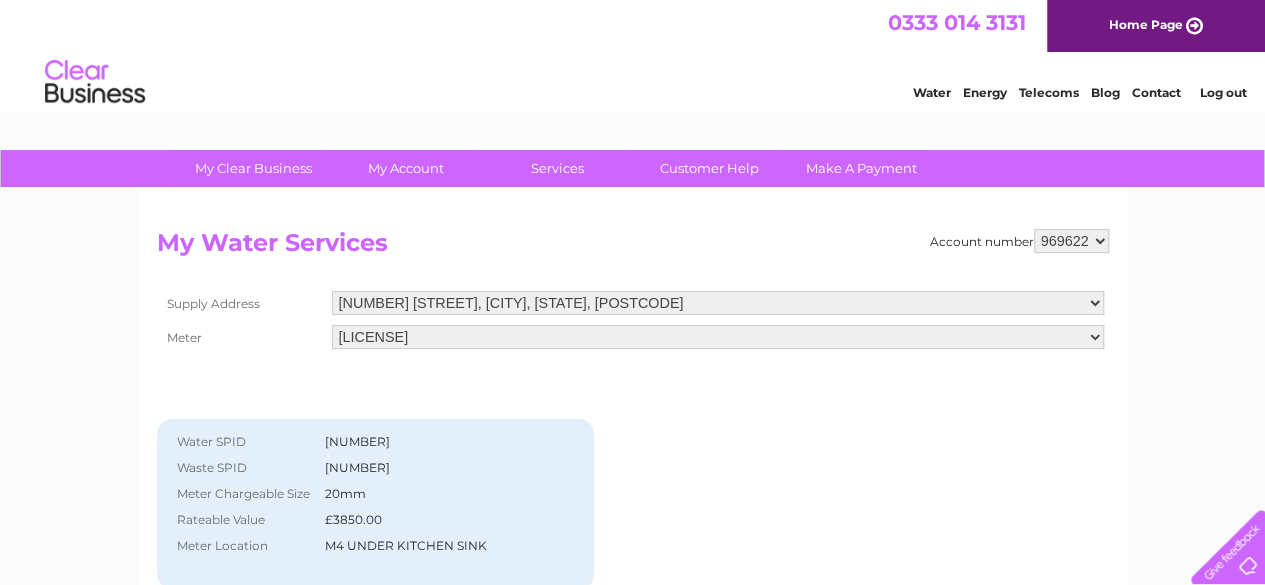 scroll, scrollTop: 0, scrollLeft: 0, axis: both 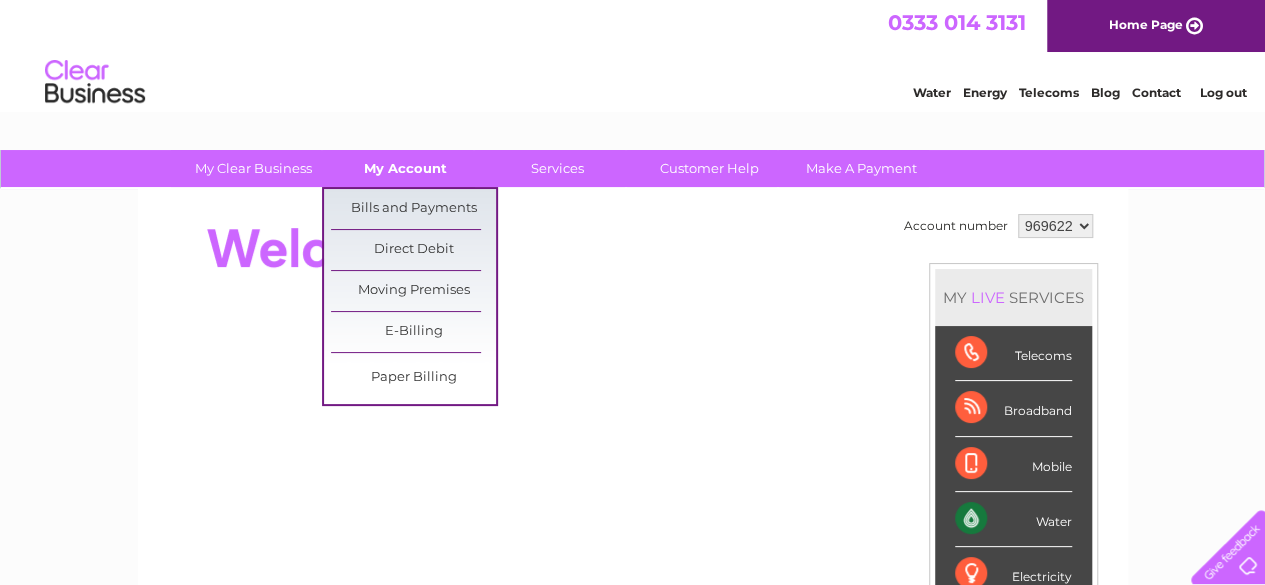 click on "My Account" at bounding box center [405, 168] 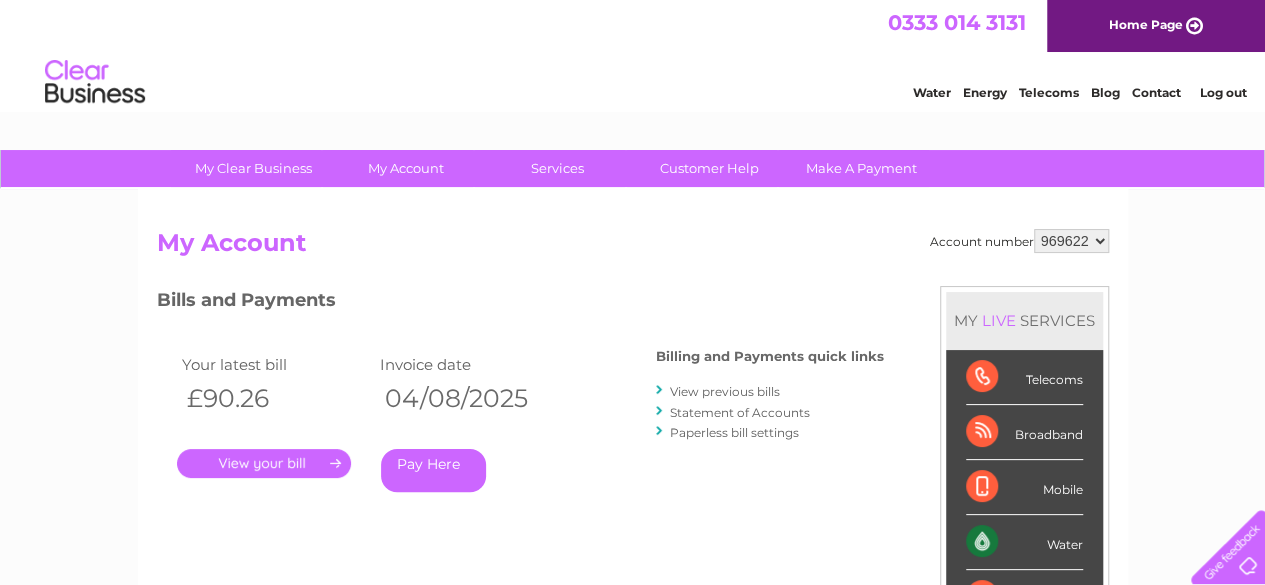 scroll, scrollTop: 0, scrollLeft: 0, axis: both 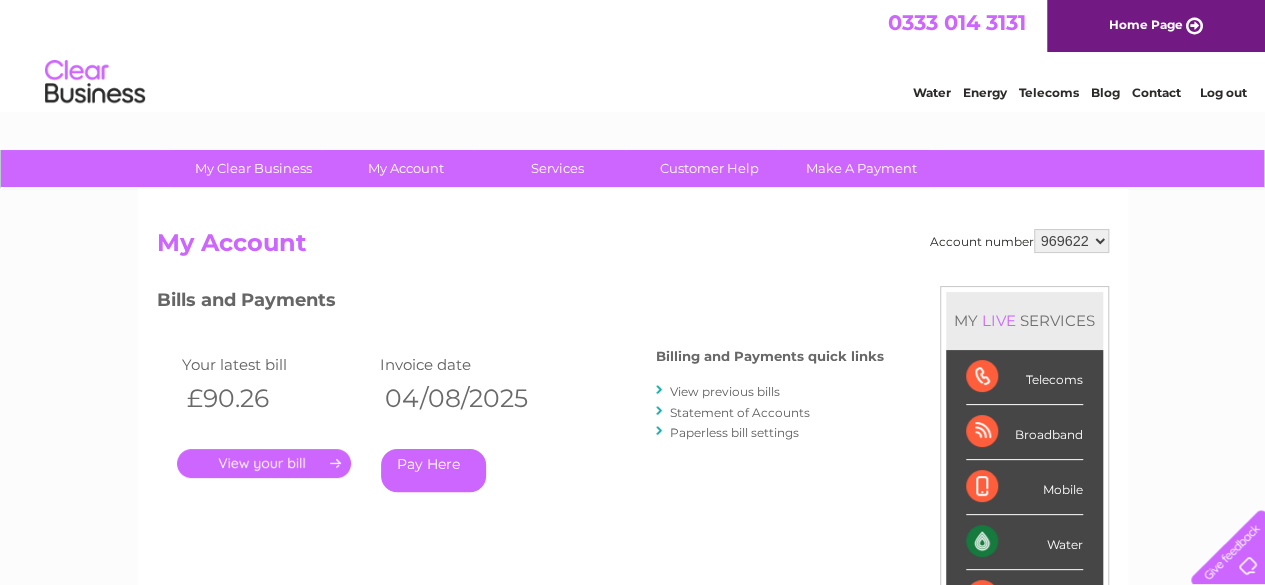 click on "My Clear Business
Login Details
My Details
My Preferences
Link Account
My Account
Bills and Payments   Direct Debit   Moving Premises" at bounding box center [632, 671] 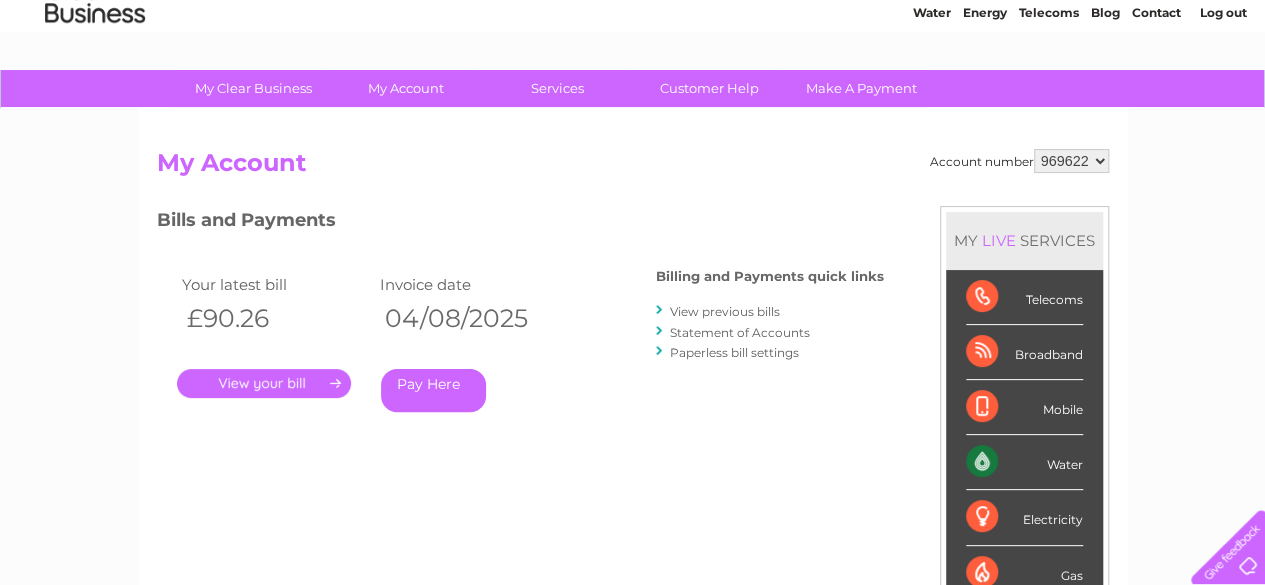 scroll, scrollTop: 120, scrollLeft: 0, axis: vertical 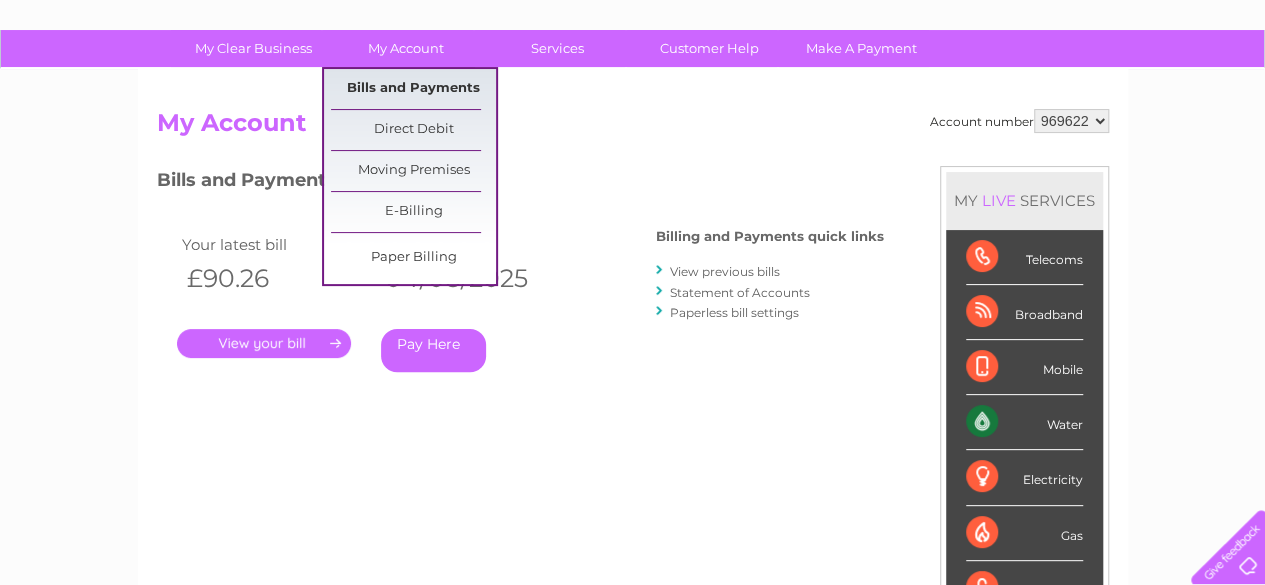 click on "Bills and Payments" at bounding box center [413, 89] 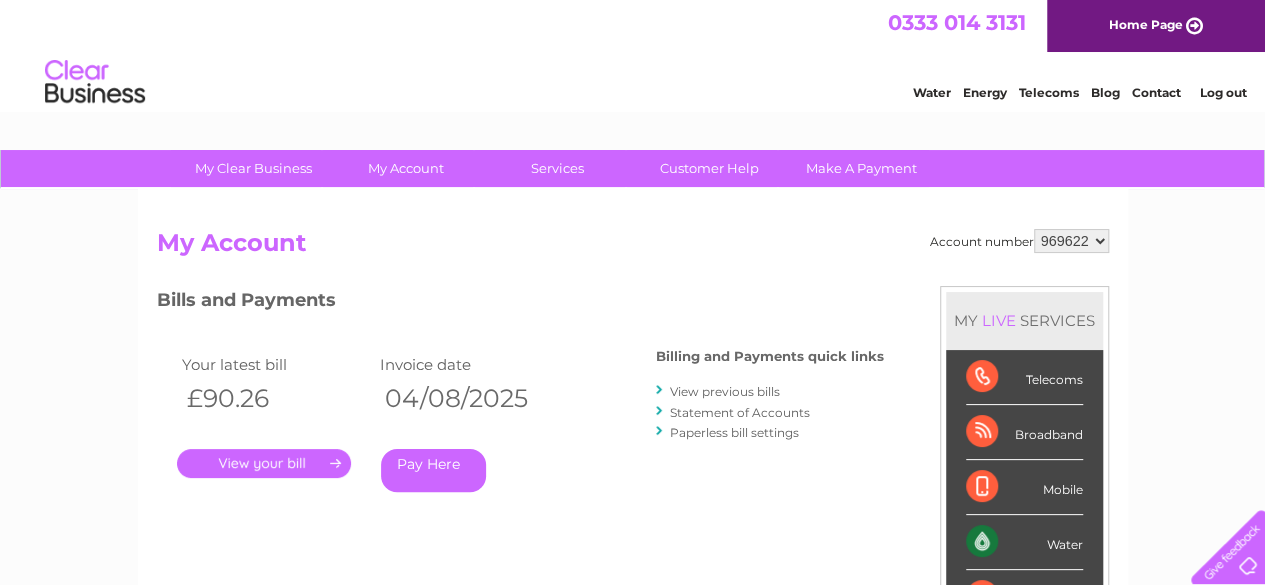 scroll, scrollTop: 0, scrollLeft: 0, axis: both 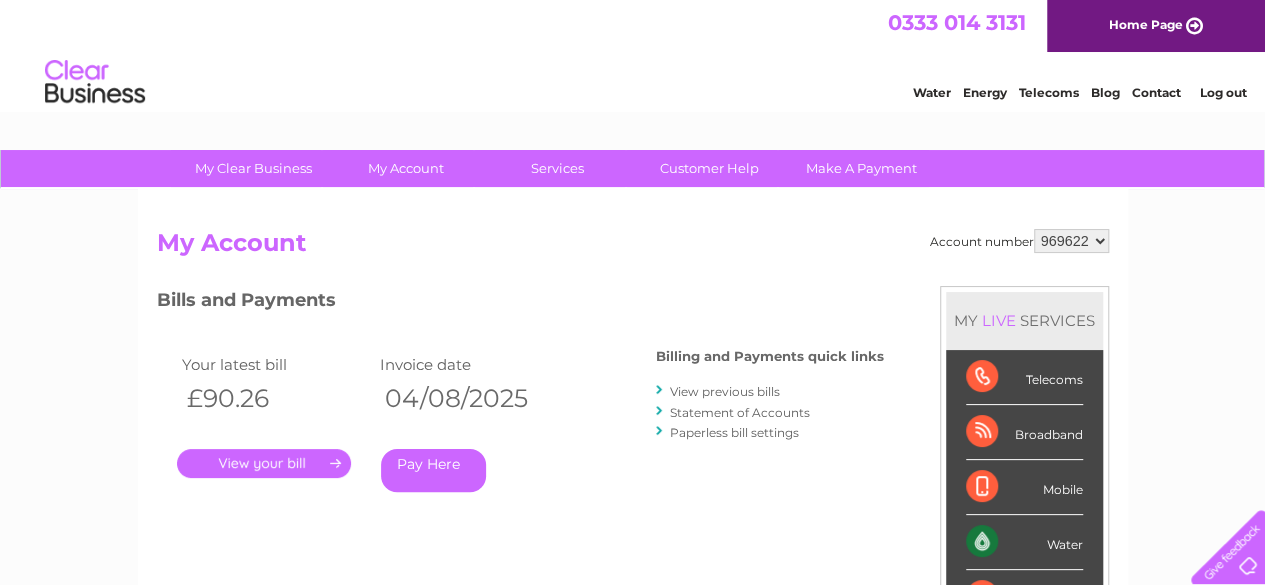 click on "Statement of Accounts" at bounding box center [740, 412] 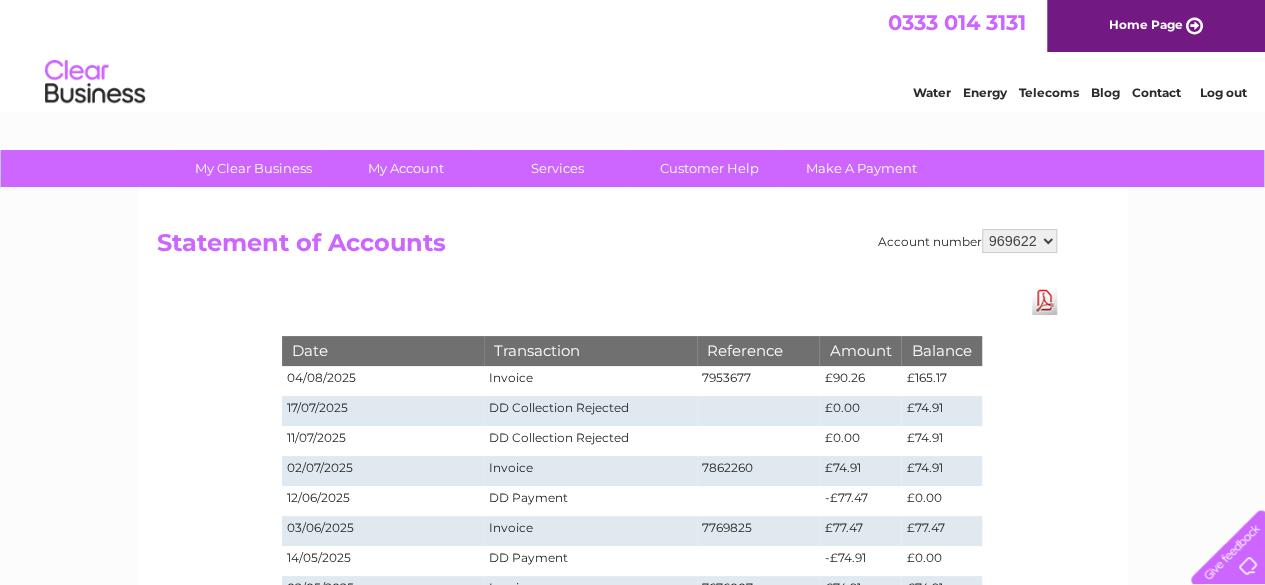 scroll, scrollTop: 0, scrollLeft: 0, axis: both 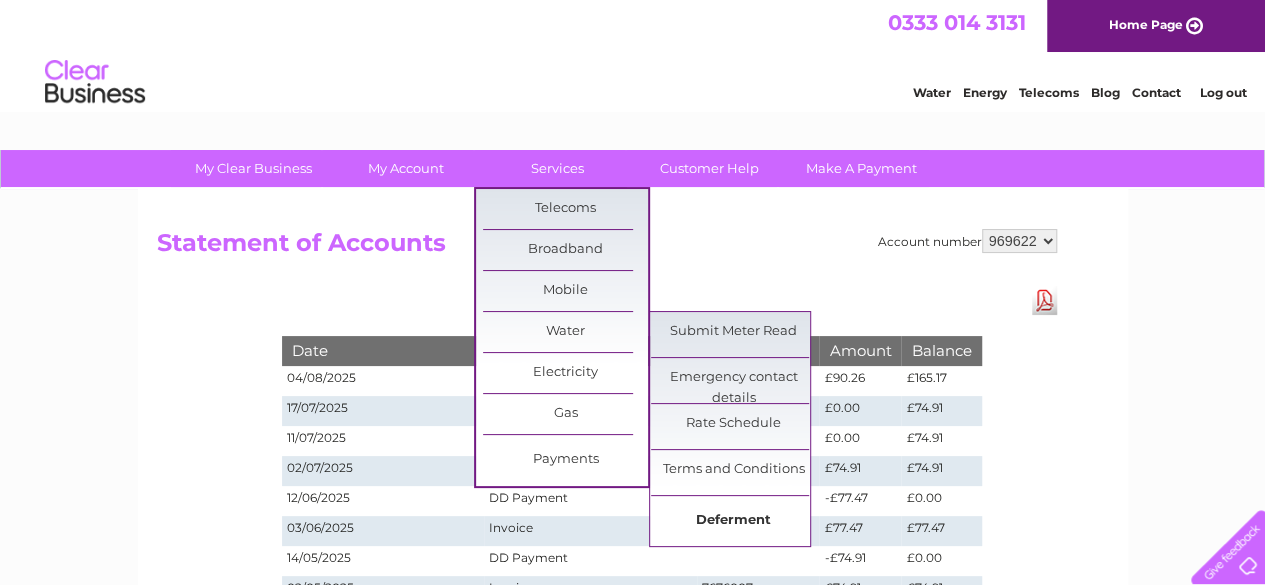 click on "Deferment" at bounding box center [733, 521] 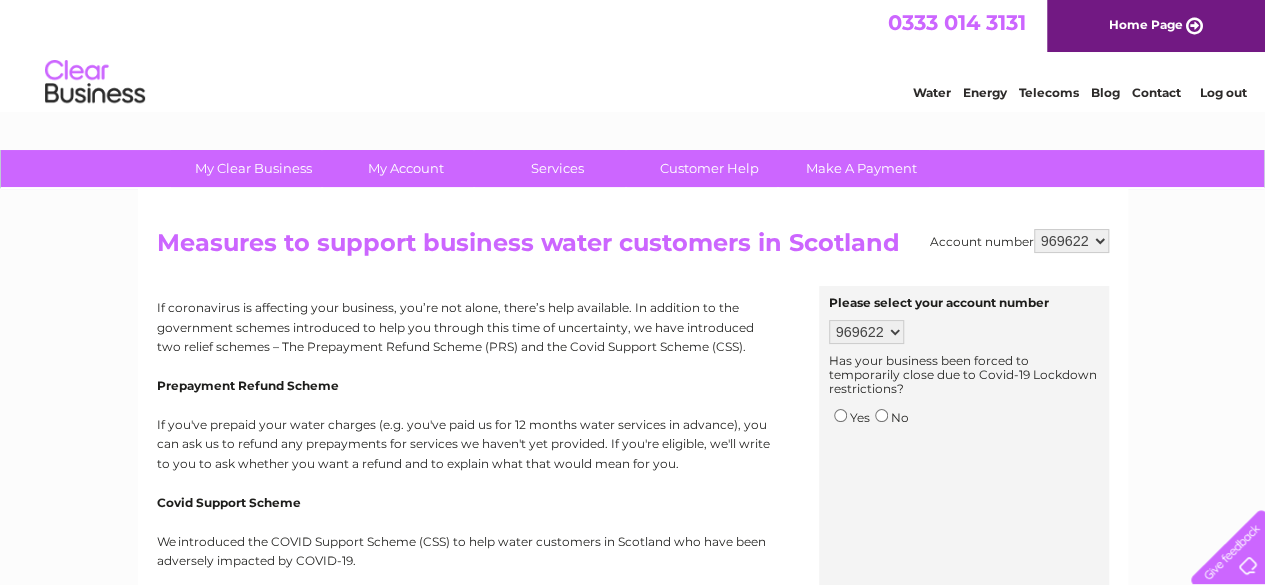 scroll, scrollTop: 512, scrollLeft: 0, axis: vertical 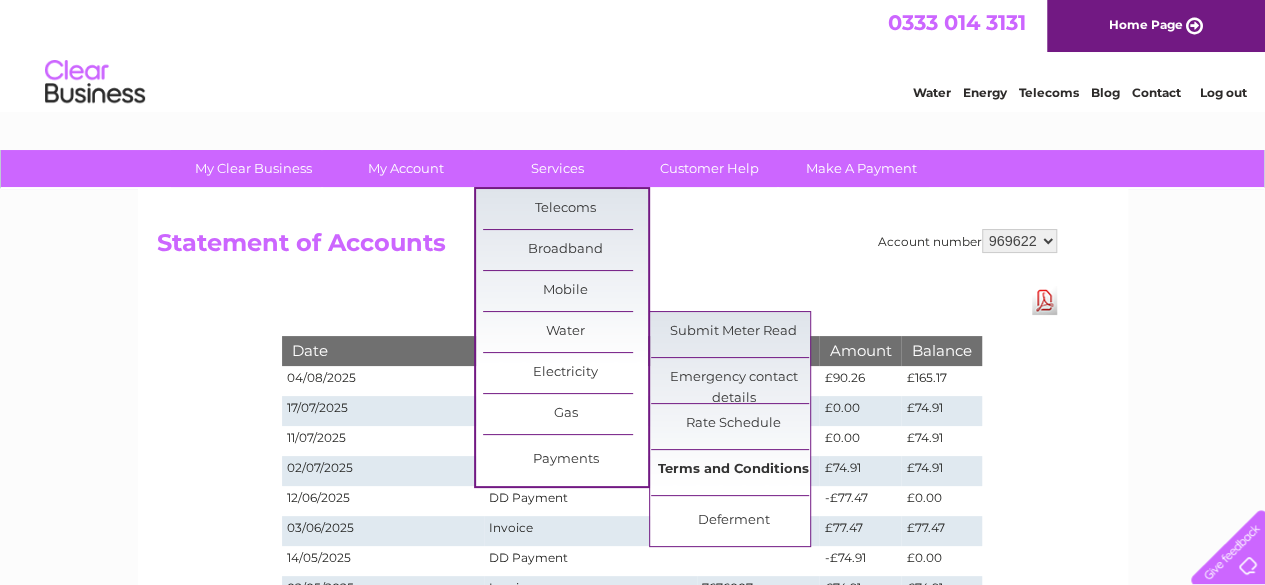 click on "Terms and Conditions" at bounding box center [733, 470] 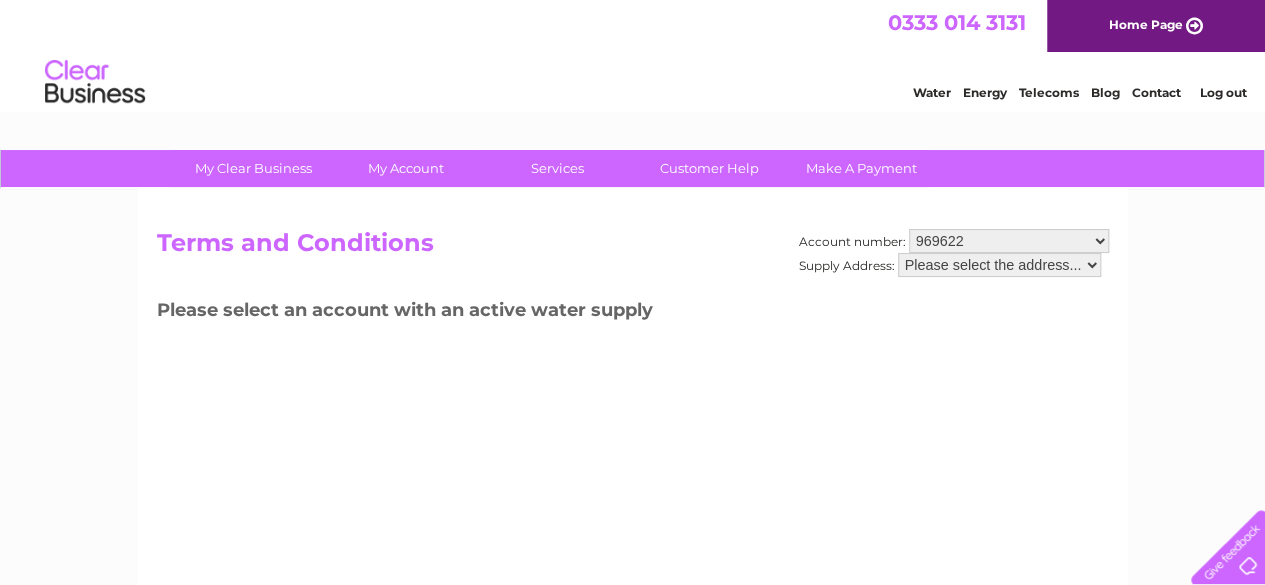 scroll, scrollTop: 0, scrollLeft: 0, axis: both 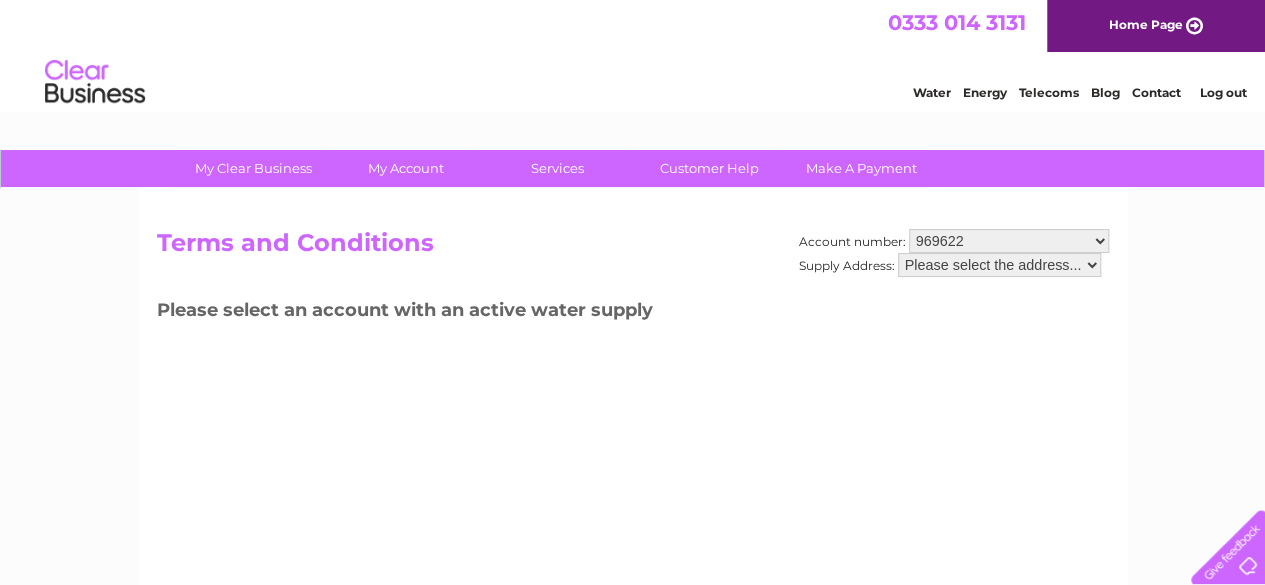 click on "Please select the address..." at bounding box center [999, 265] 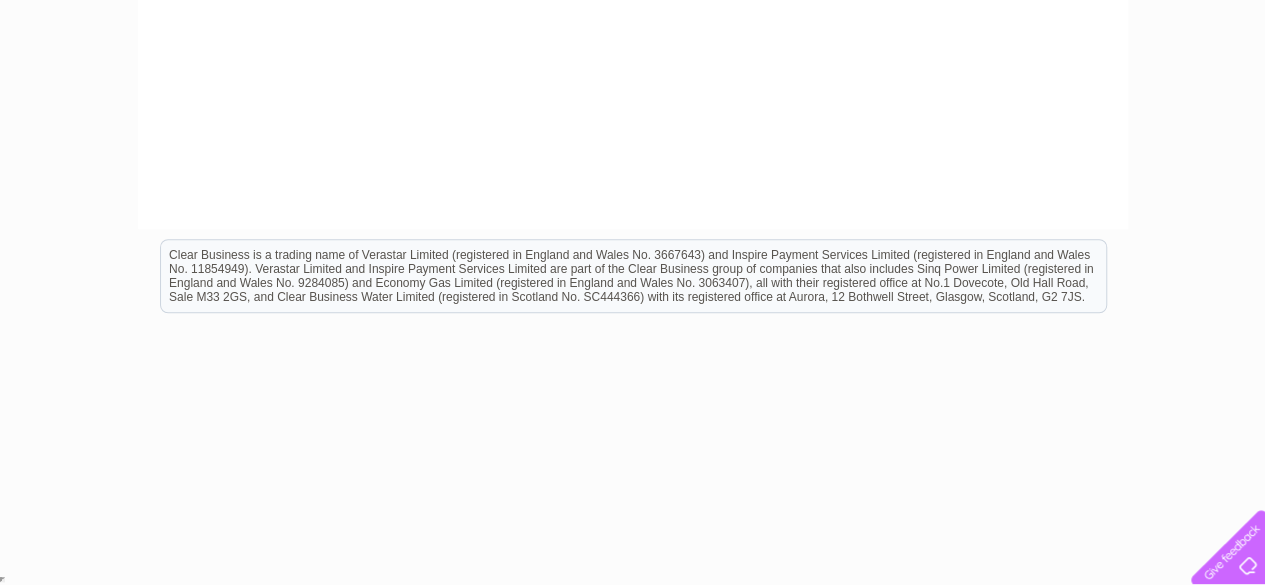 scroll, scrollTop: 0, scrollLeft: 0, axis: both 